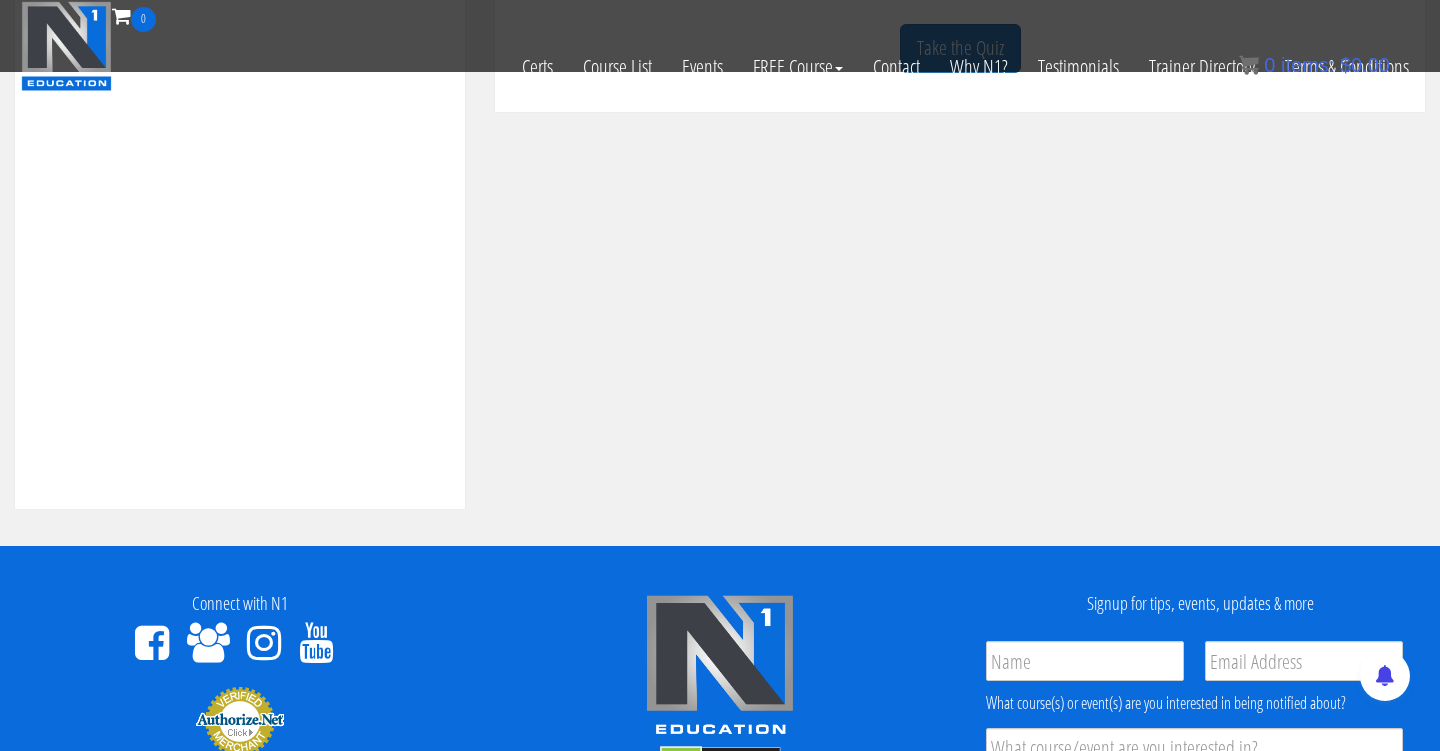 scroll, scrollTop: 396, scrollLeft: 0, axis: vertical 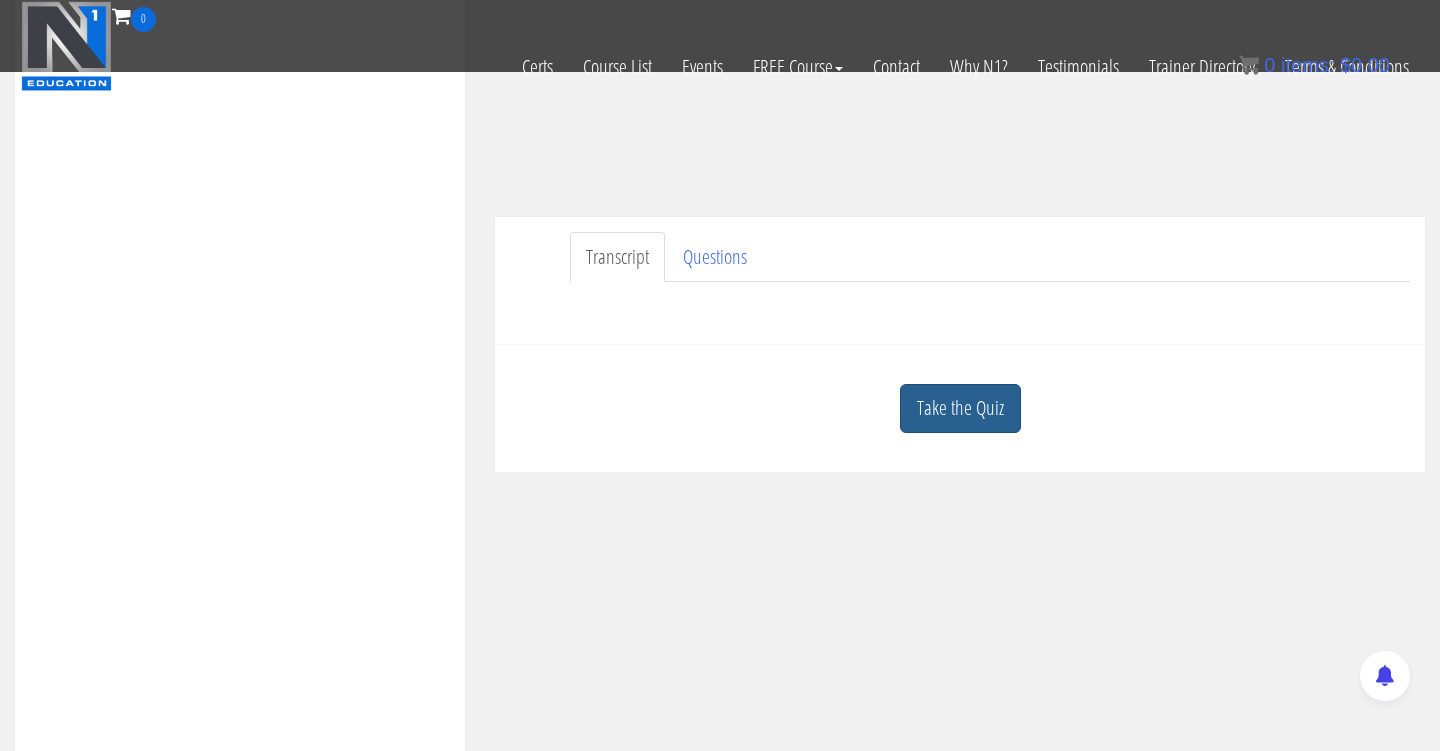 click on "Take the Quiz" at bounding box center (960, 408) 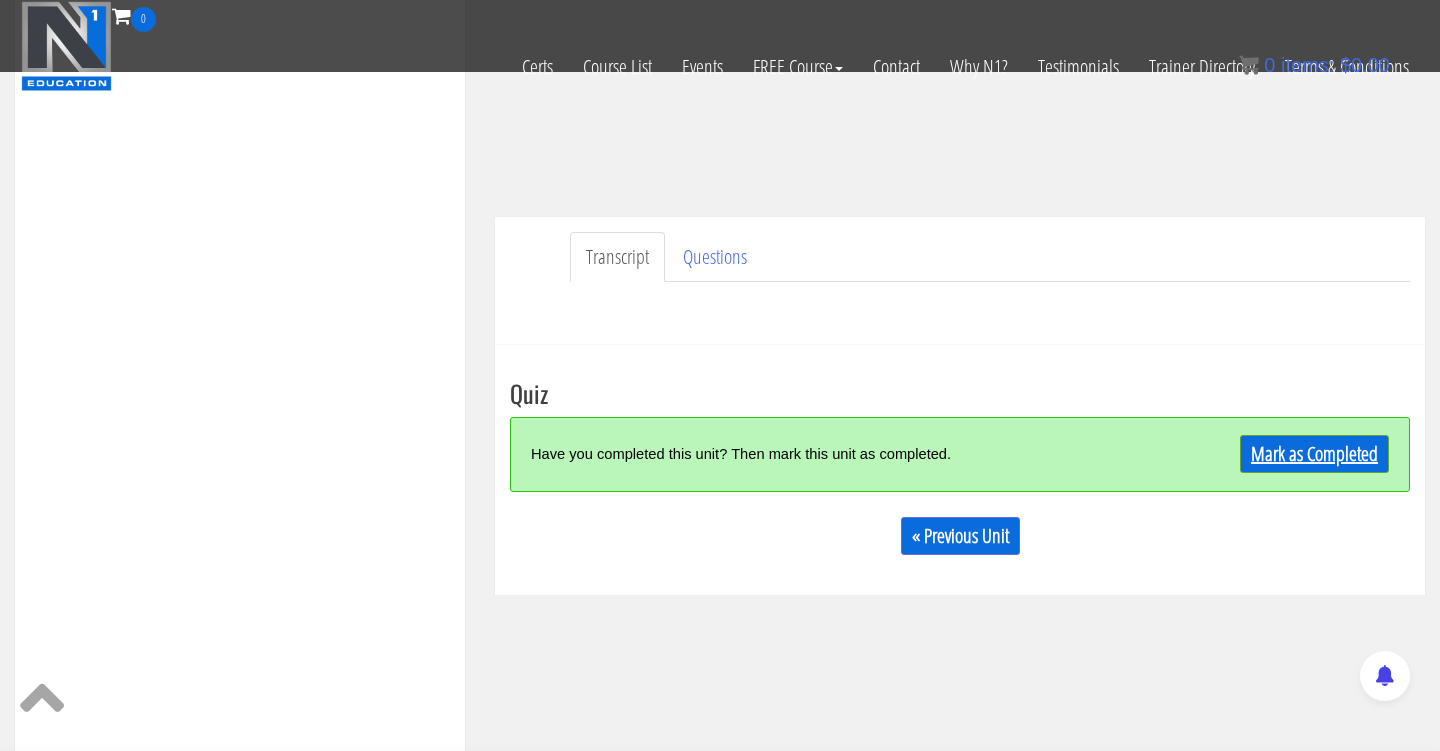 click on "Mark as Completed" at bounding box center (1314, 454) 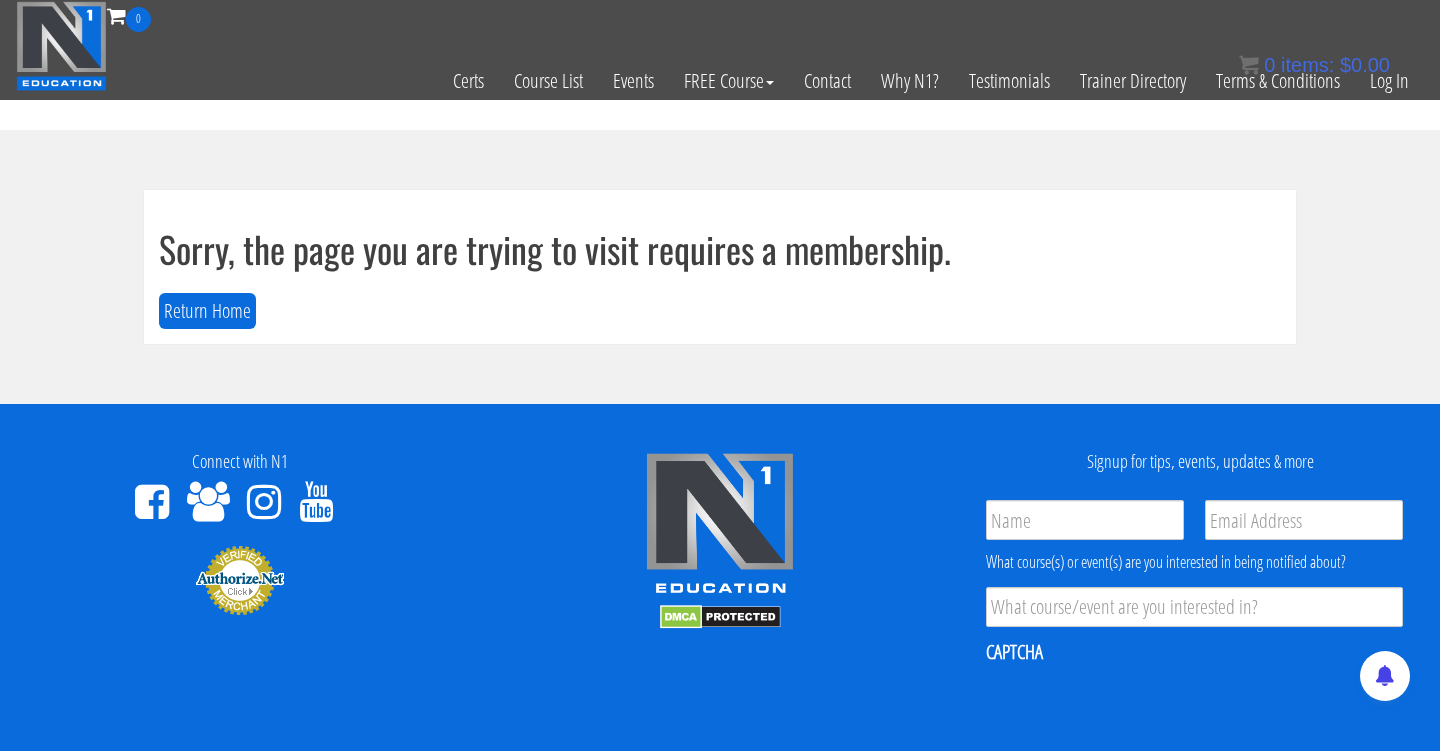 scroll, scrollTop: 0, scrollLeft: 0, axis: both 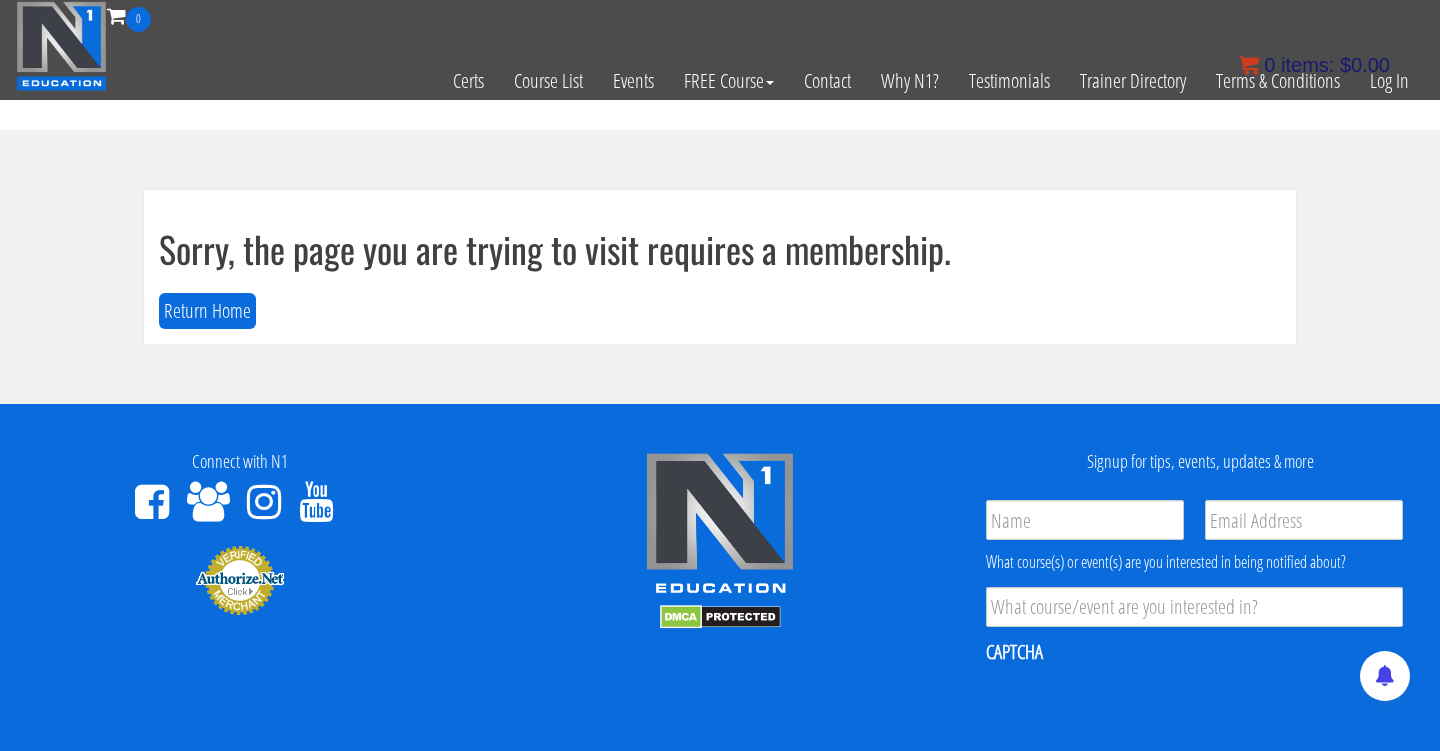 click on "$ 0.00" at bounding box center [1365, 65] 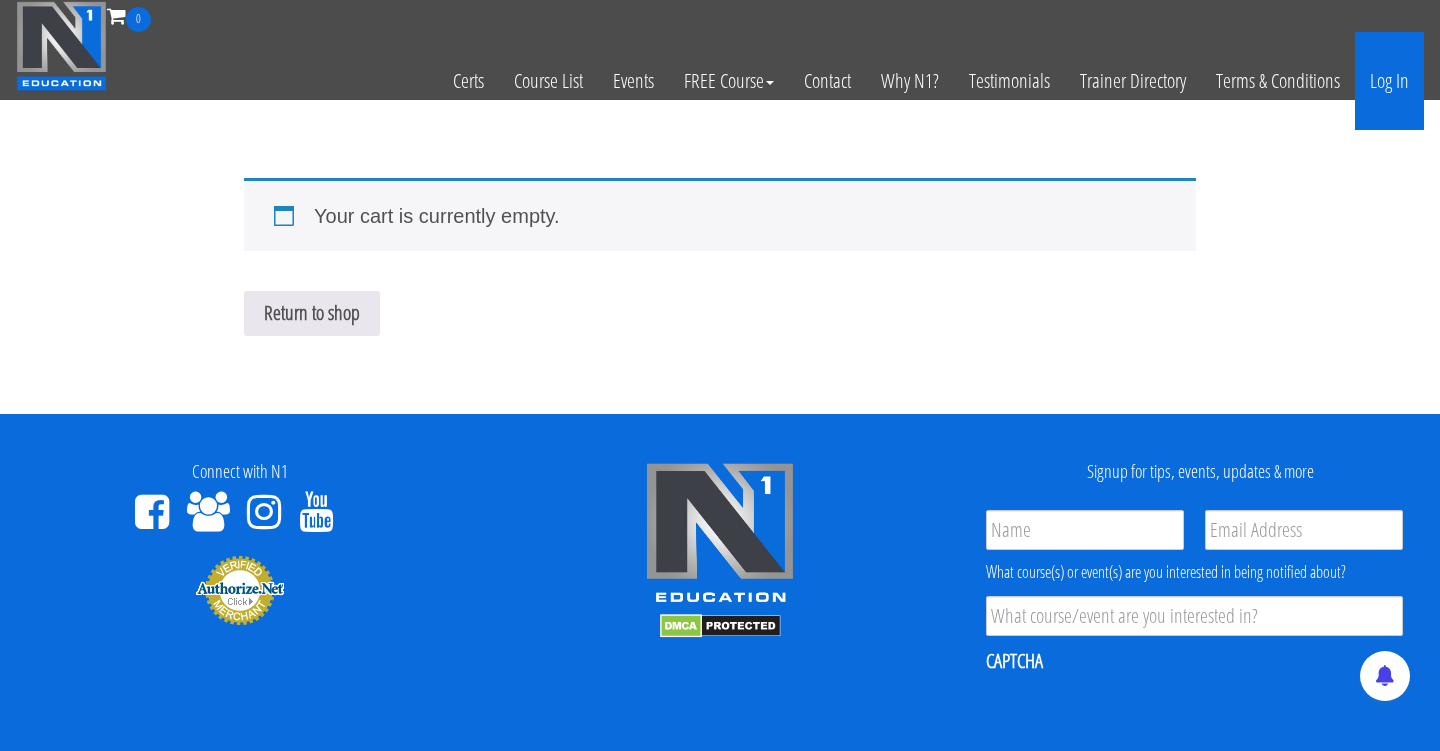 scroll, scrollTop: 0, scrollLeft: 0, axis: both 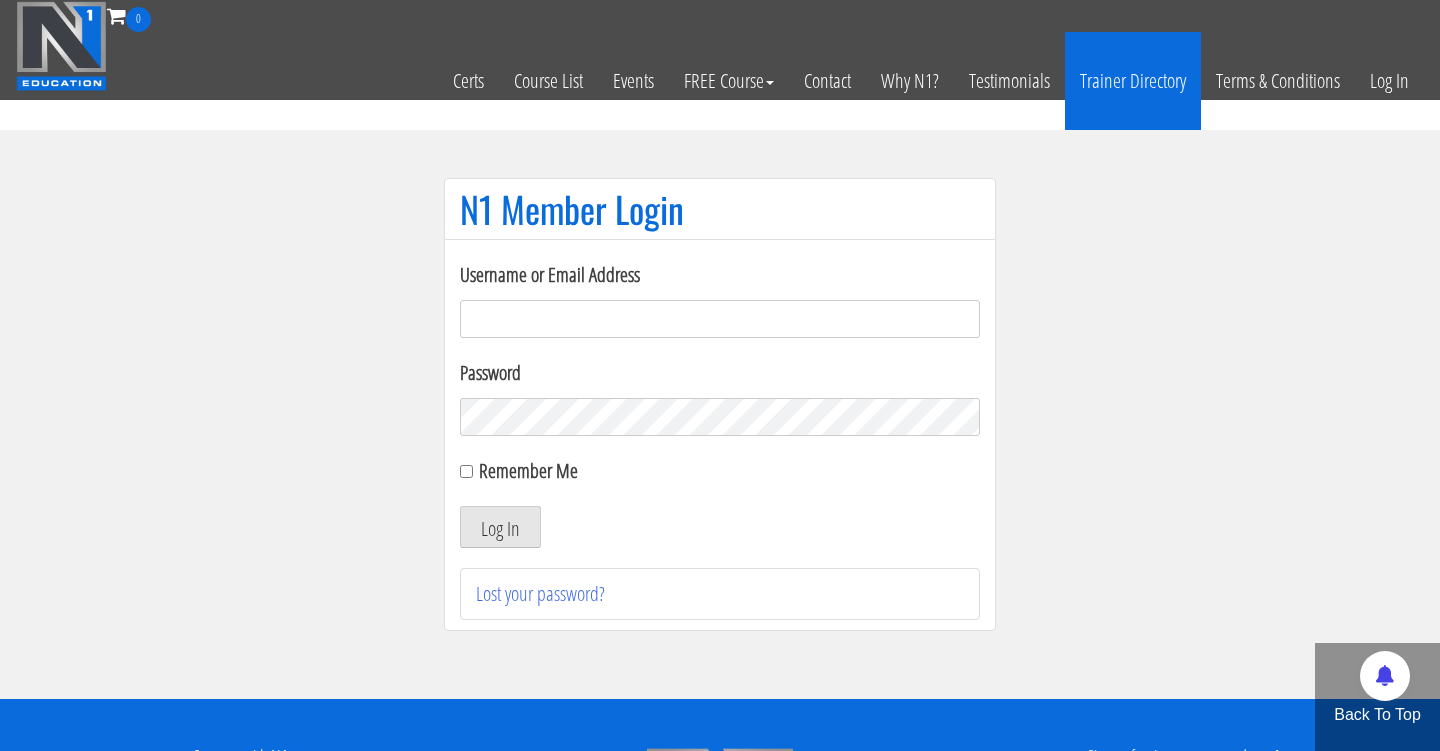 type on "[EMAIL]" 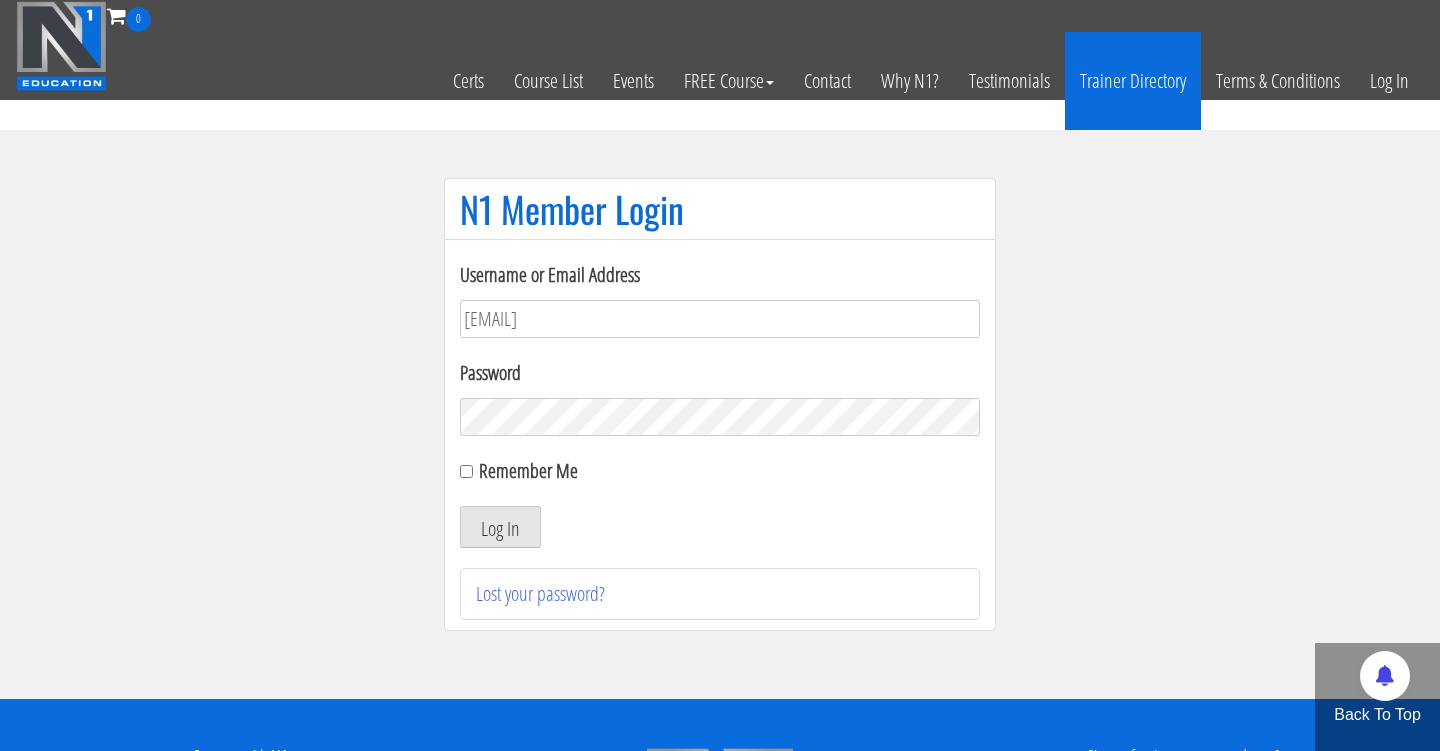 click on "Log In" at bounding box center (500, 527) 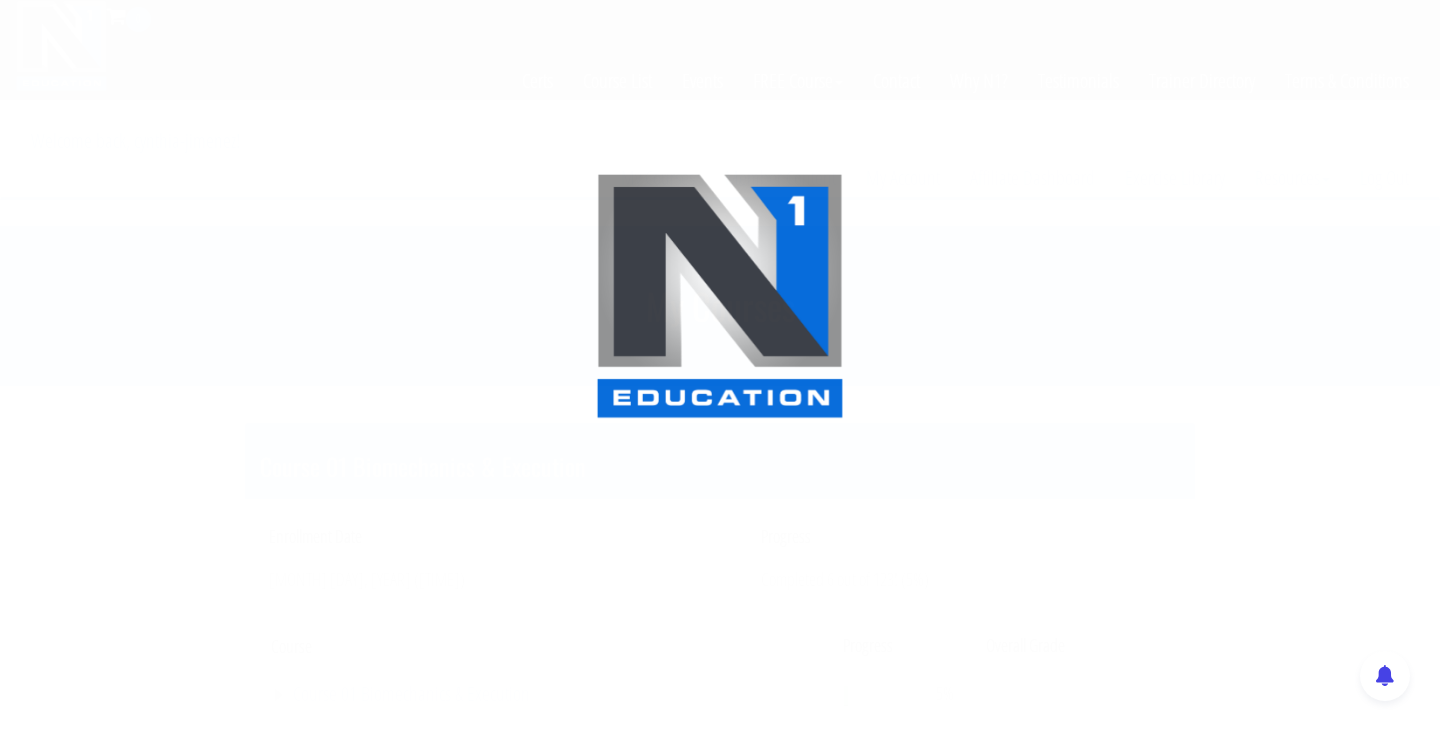 scroll, scrollTop: 0, scrollLeft: 0, axis: both 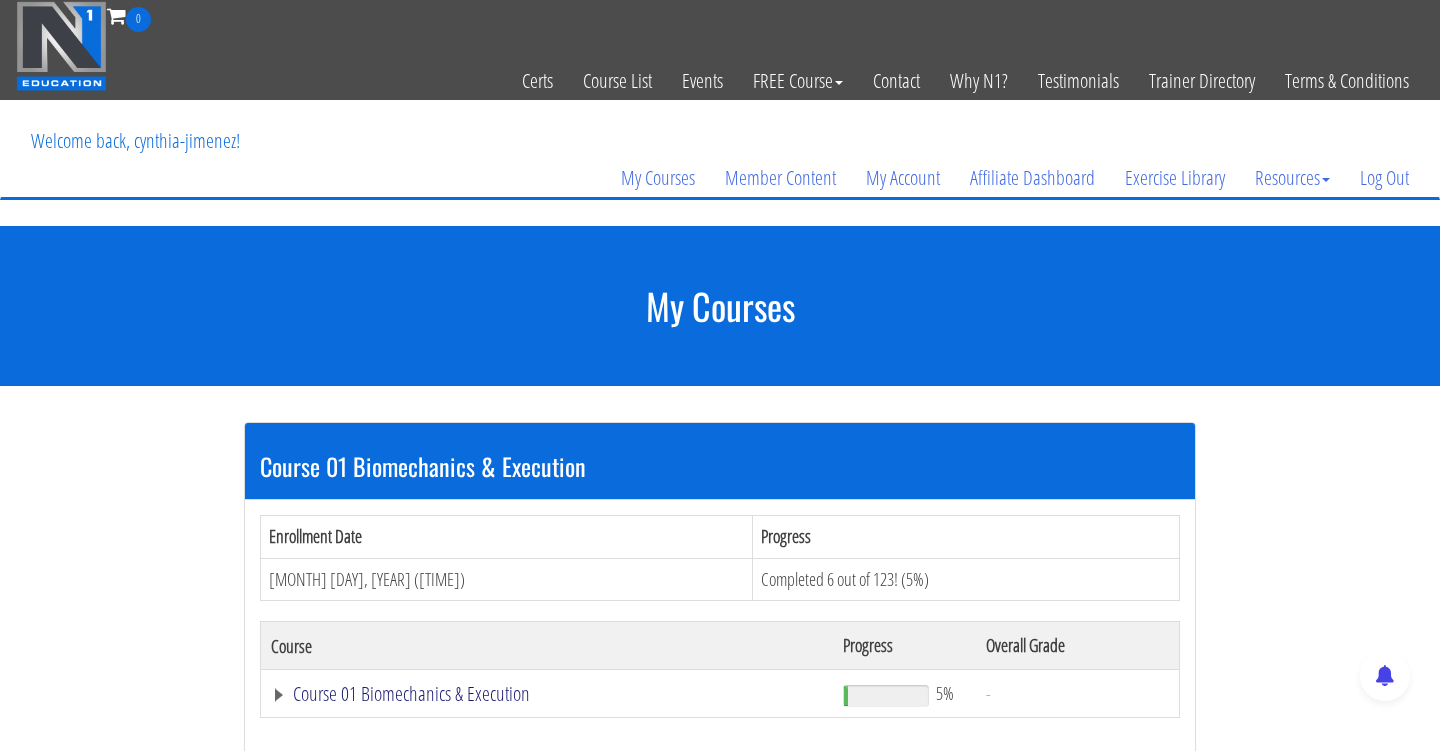 click on "Course 01 Biomechanics & Execution" at bounding box center [547, 694] 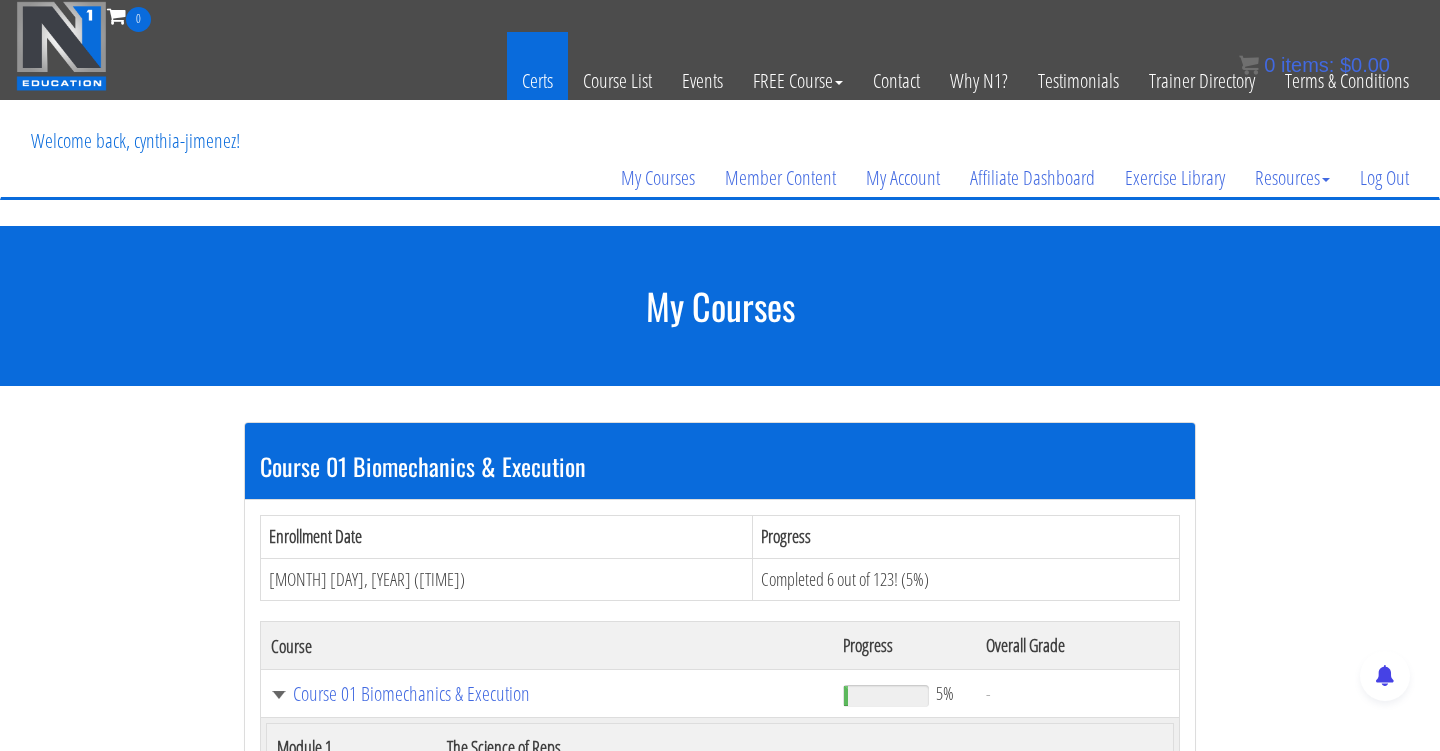 click on "Certs" at bounding box center [537, 81] 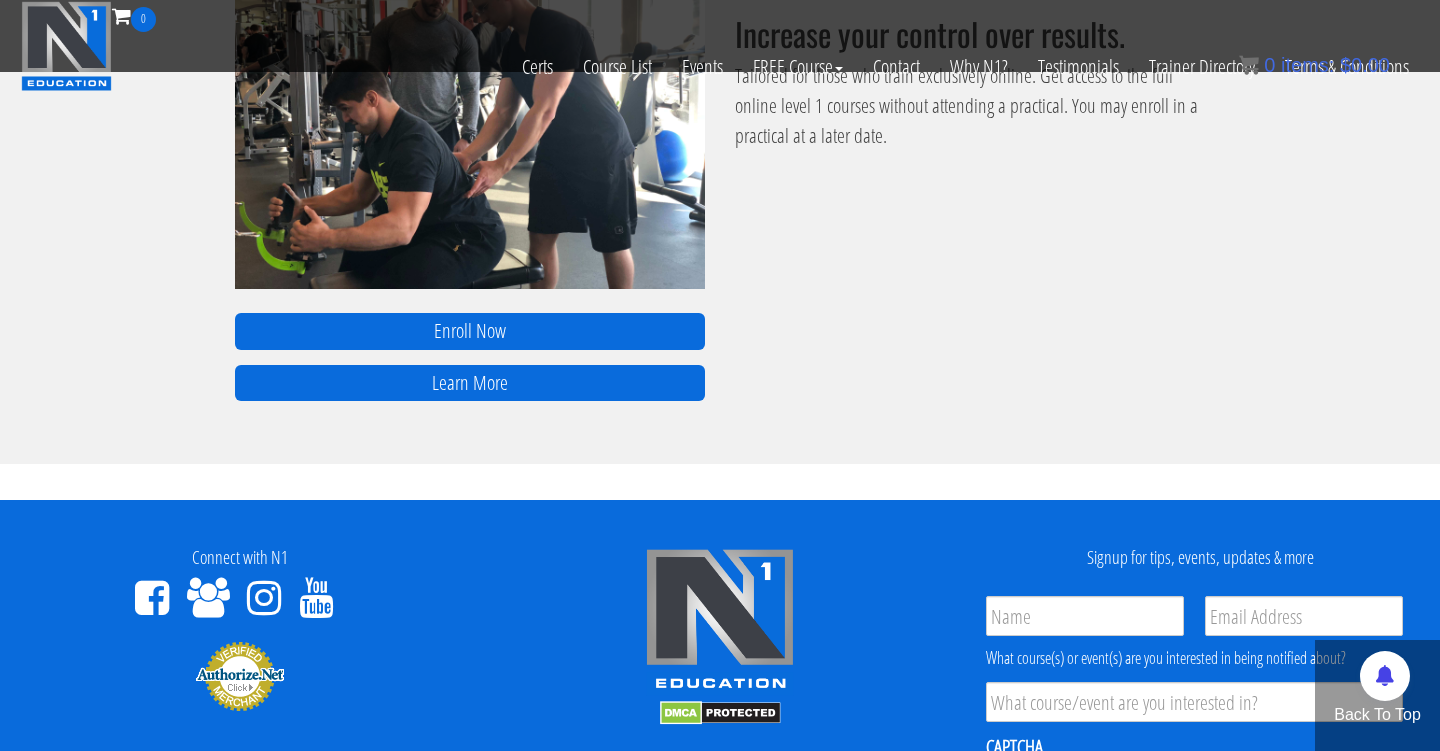 scroll, scrollTop: 1625, scrollLeft: 0, axis: vertical 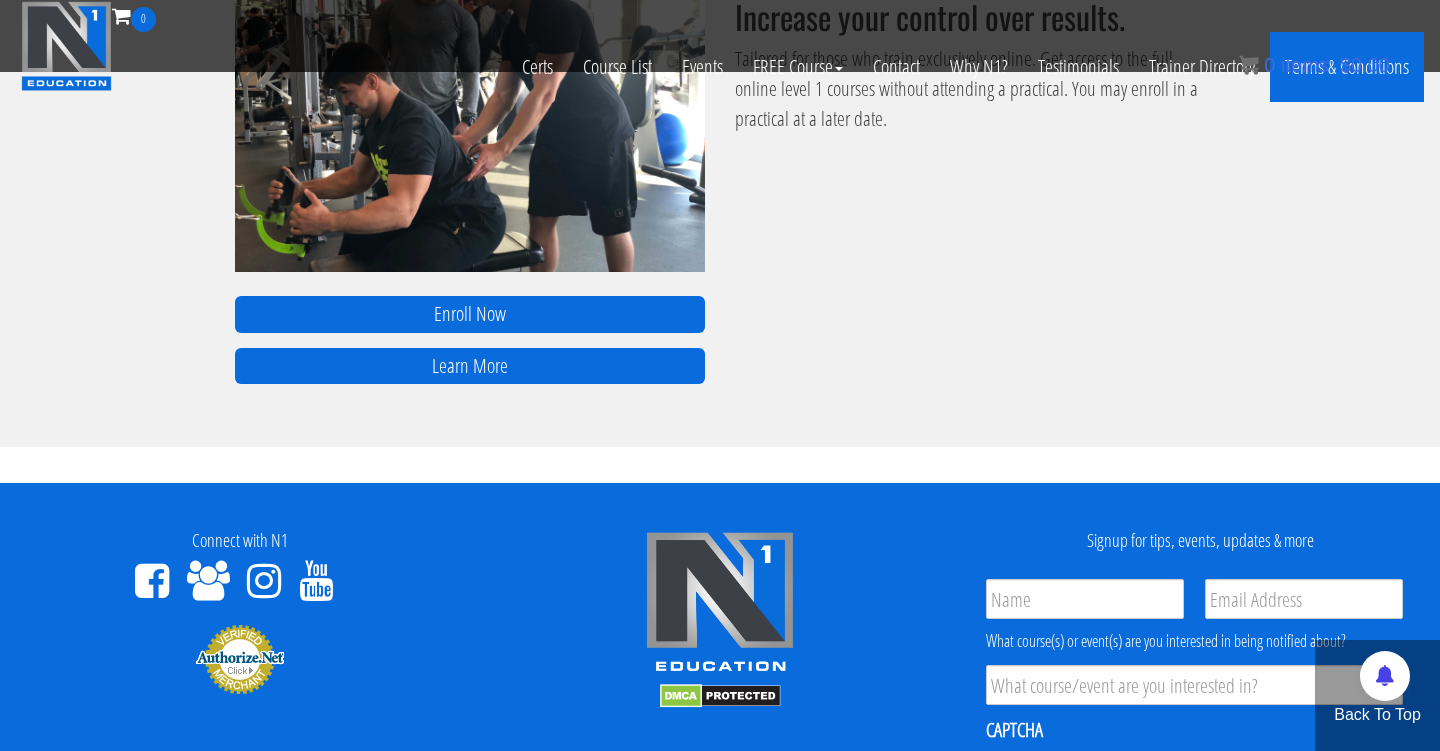 click on "Terms & Conditions" at bounding box center (1347, 67) 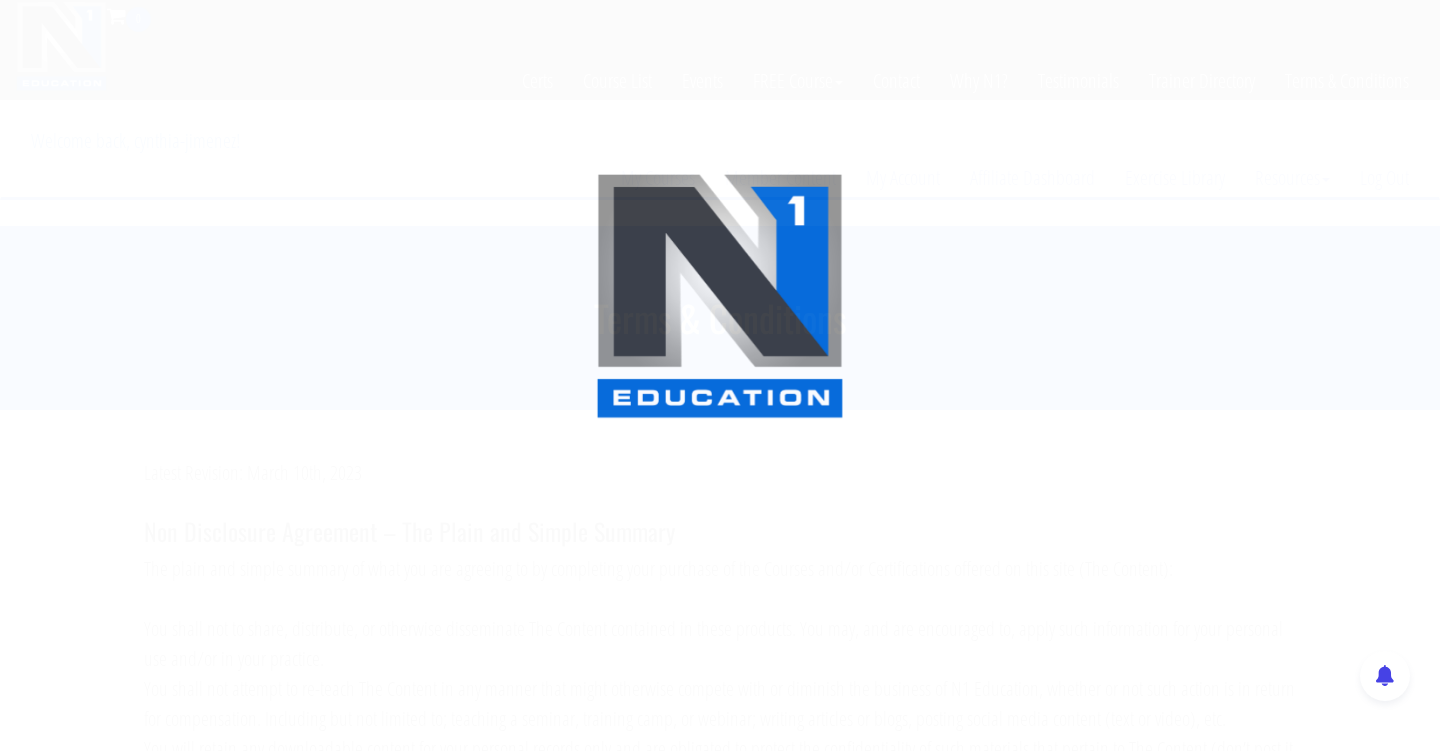 scroll, scrollTop: 0, scrollLeft: 0, axis: both 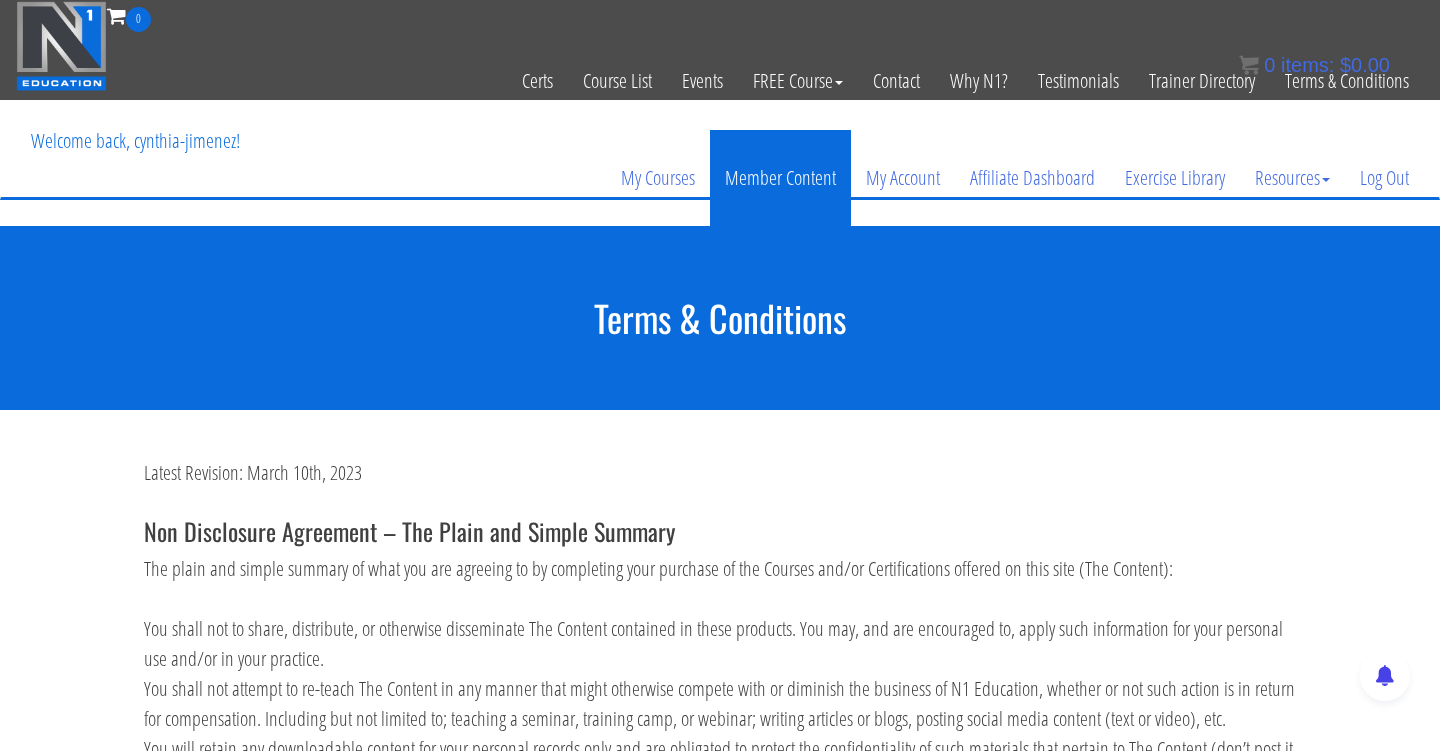 click on "Member Content" at bounding box center (780, 178) 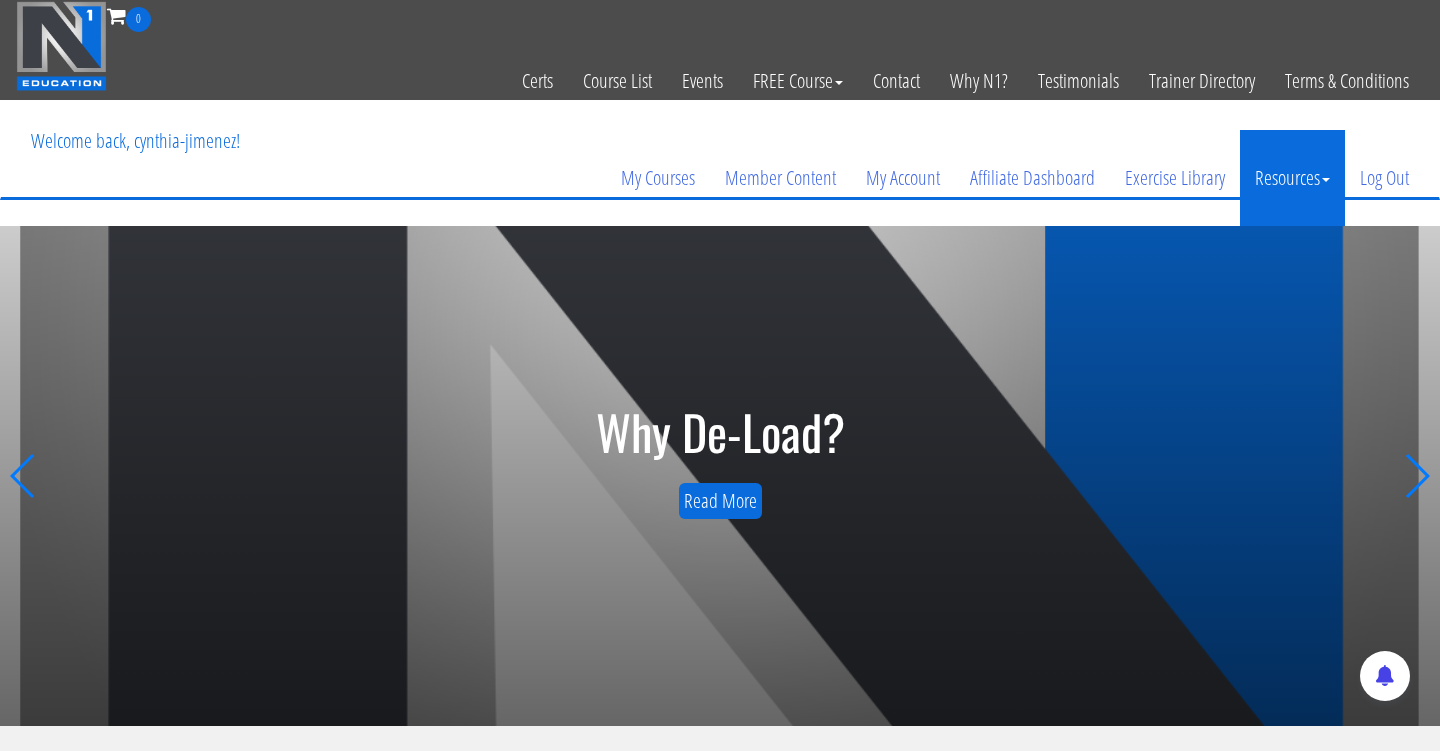 scroll, scrollTop: 0, scrollLeft: 0, axis: both 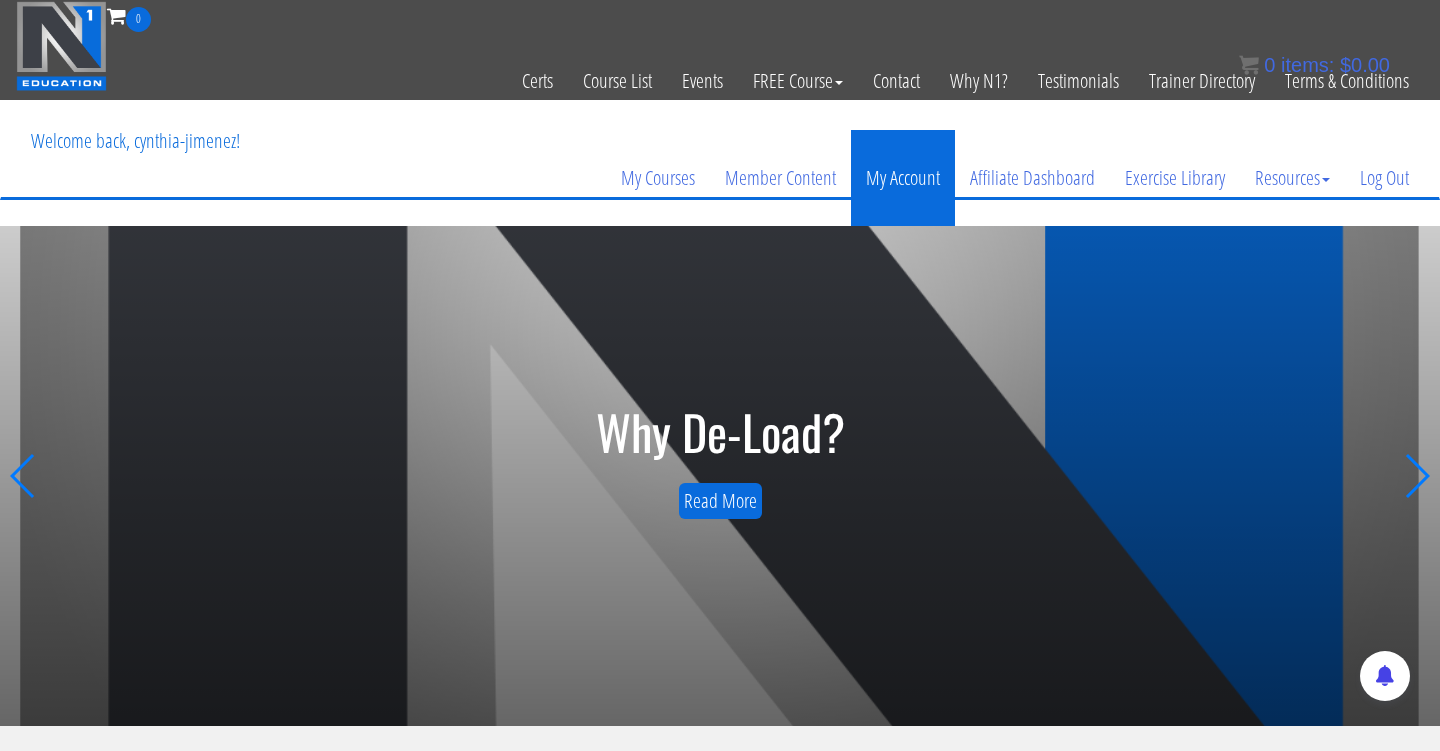 click on "My Account" at bounding box center (903, 178) 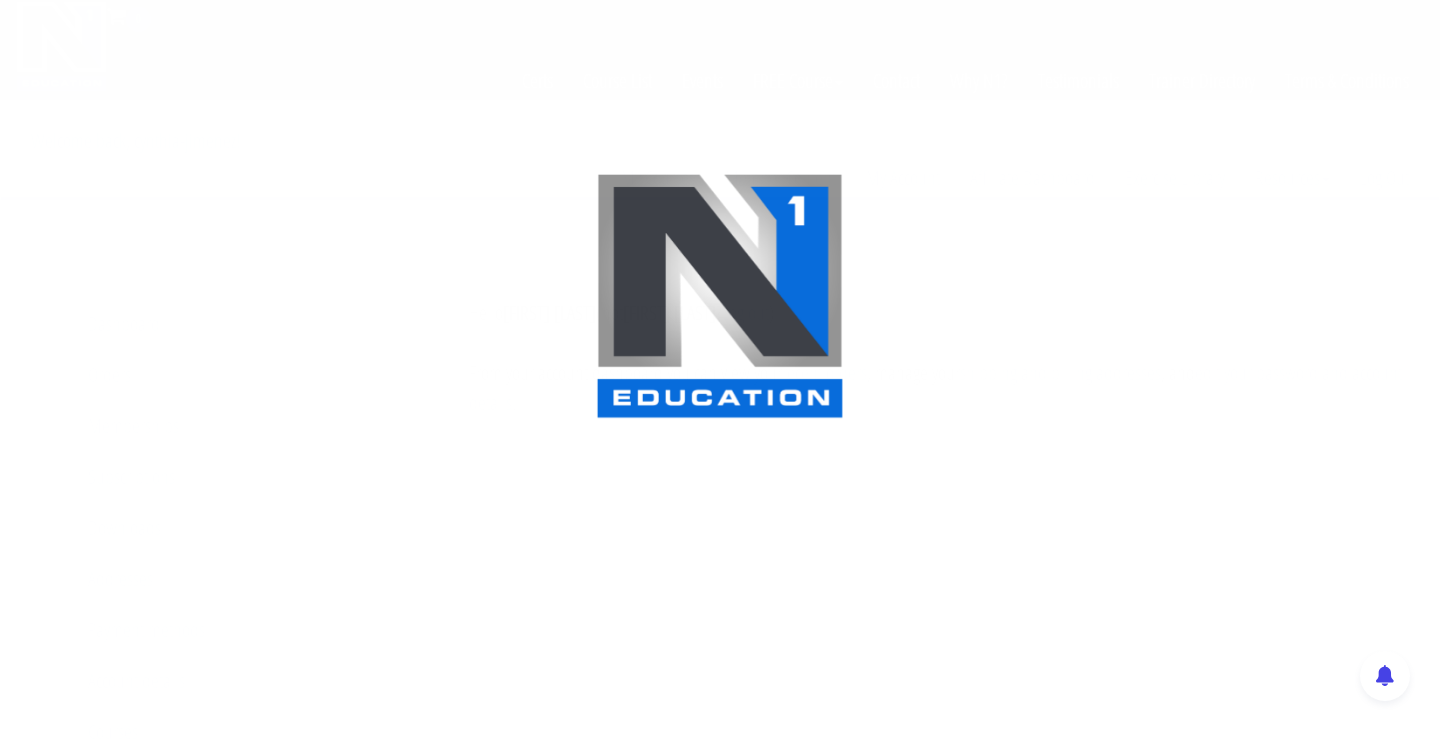 scroll, scrollTop: 0, scrollLeft: 0, axis: both 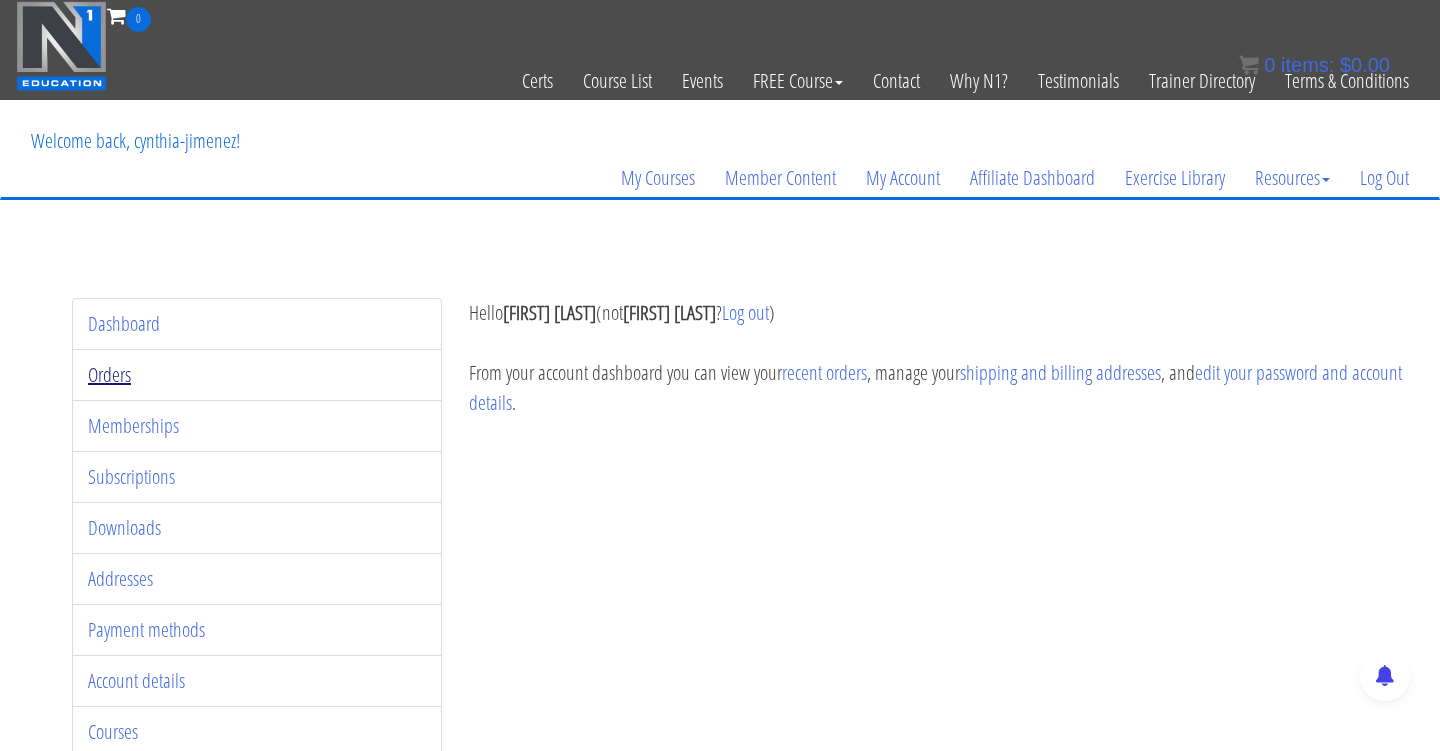 click on "Orders" at bounding box center (109, 374) 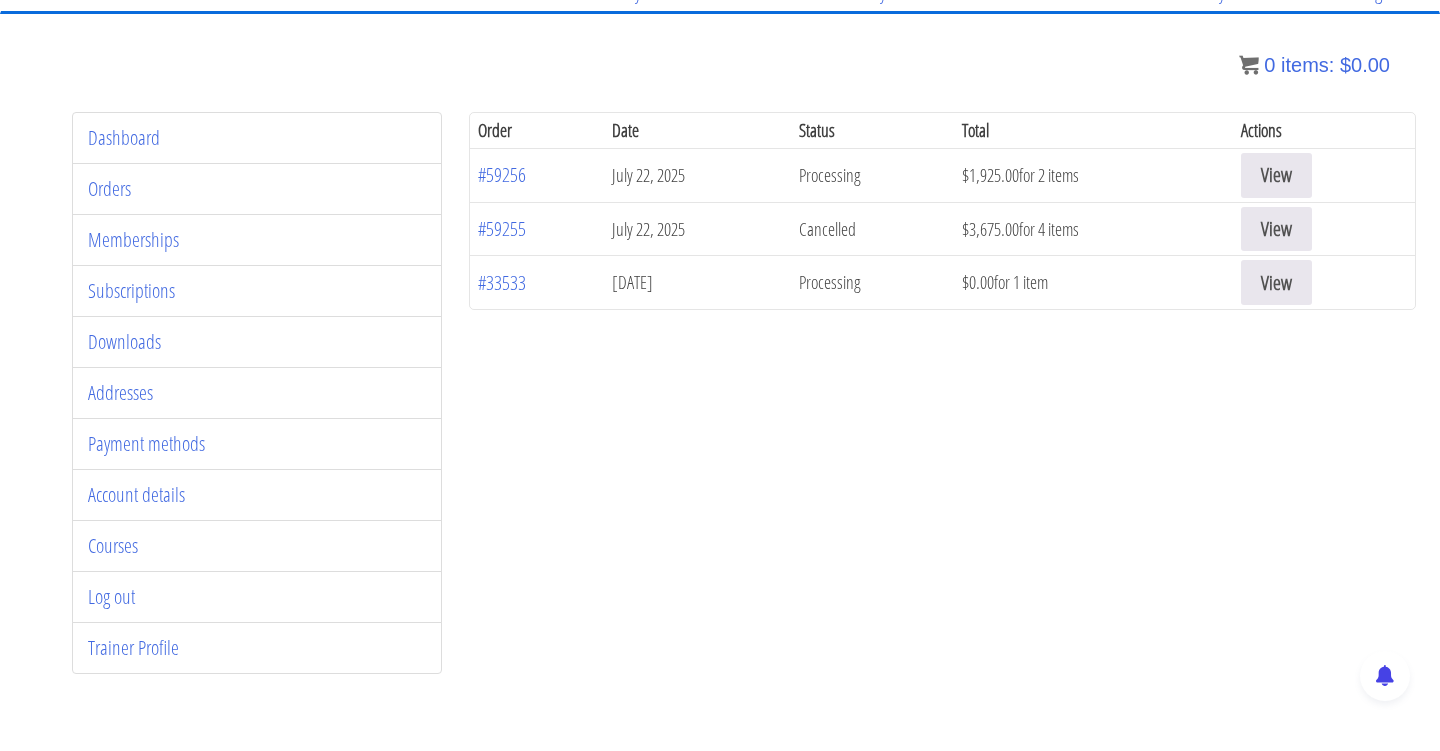 scroll, scrollTop: 189, scrollLeft: 0, axis: vertical 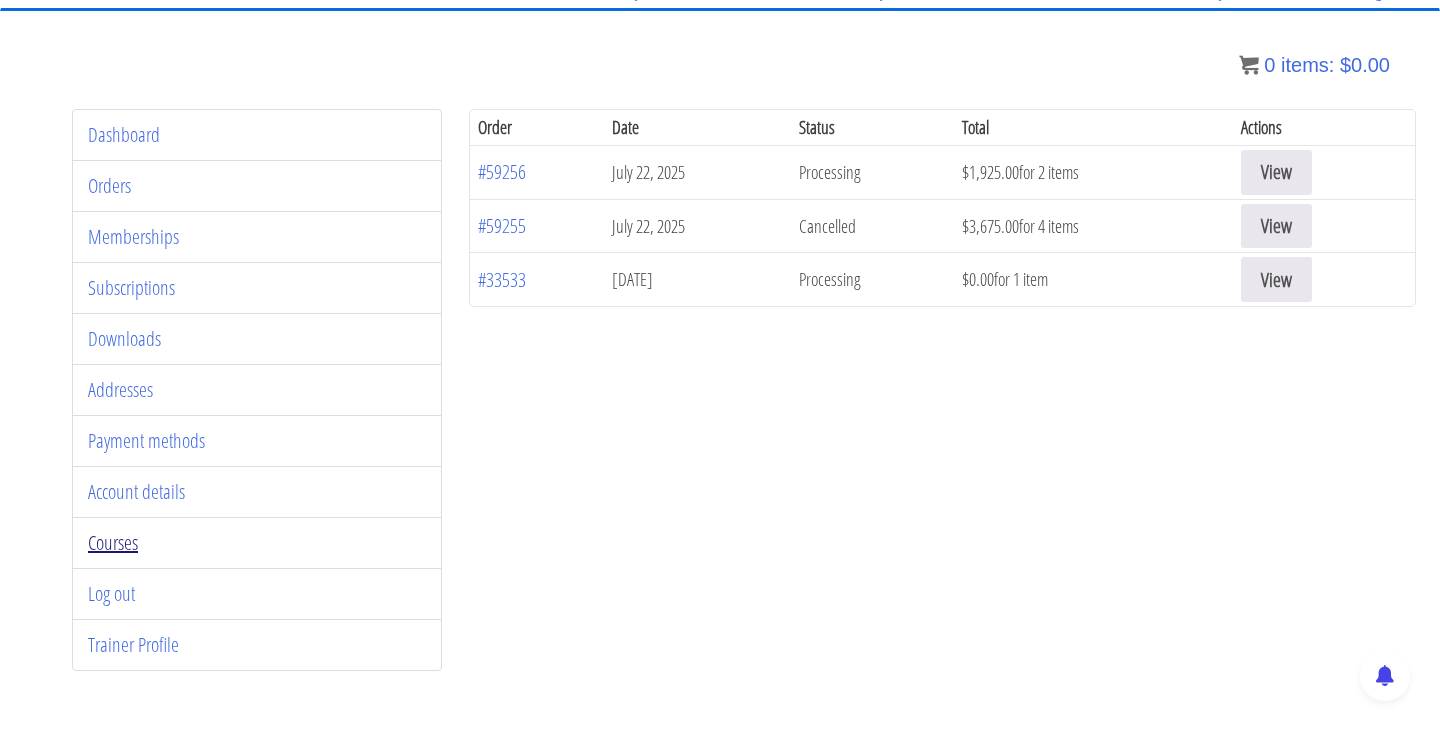 click on "Courses" at bounding box center [113, 542] 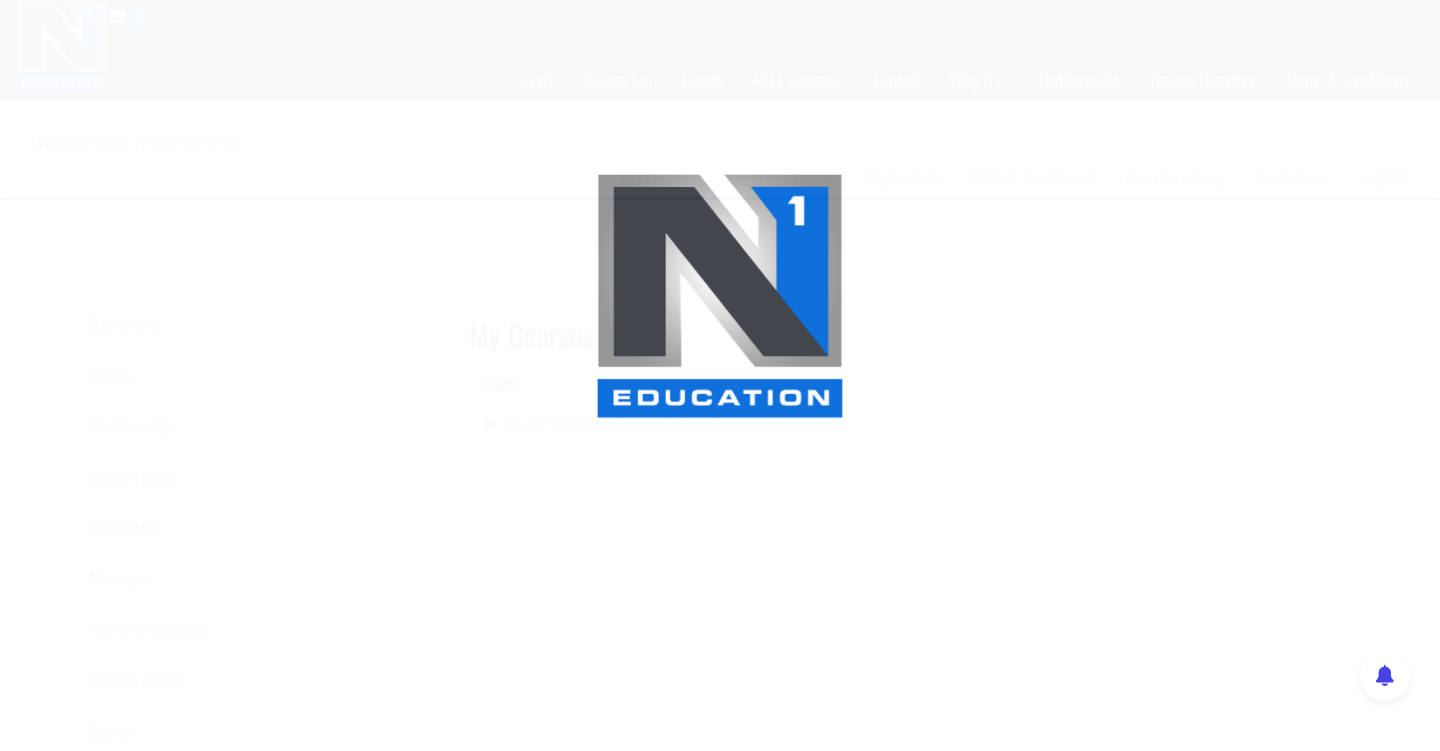 scroll, scrollTop: 0, scrollLeft: 0, axis: both 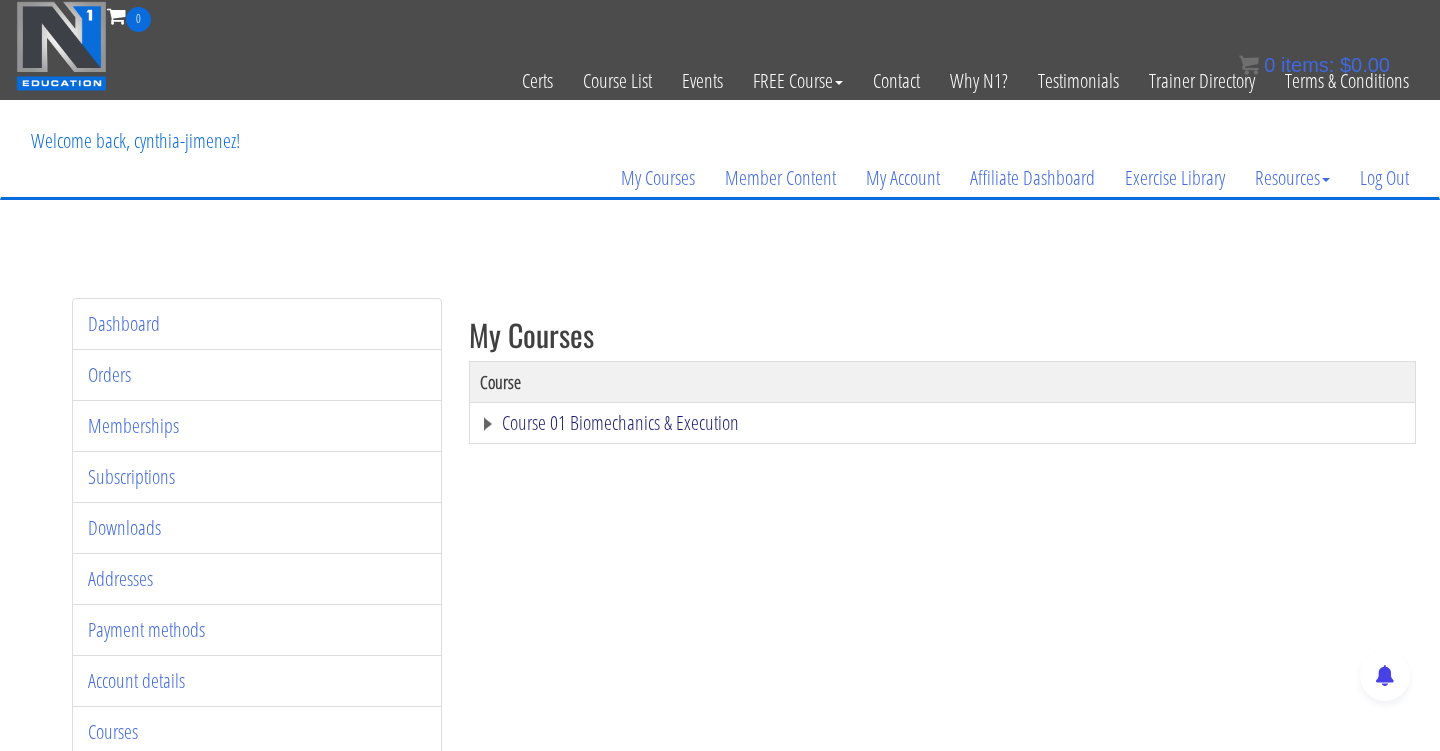 click on "Course 01 Biomechanics & Execution" at bounding box center (942, 423) 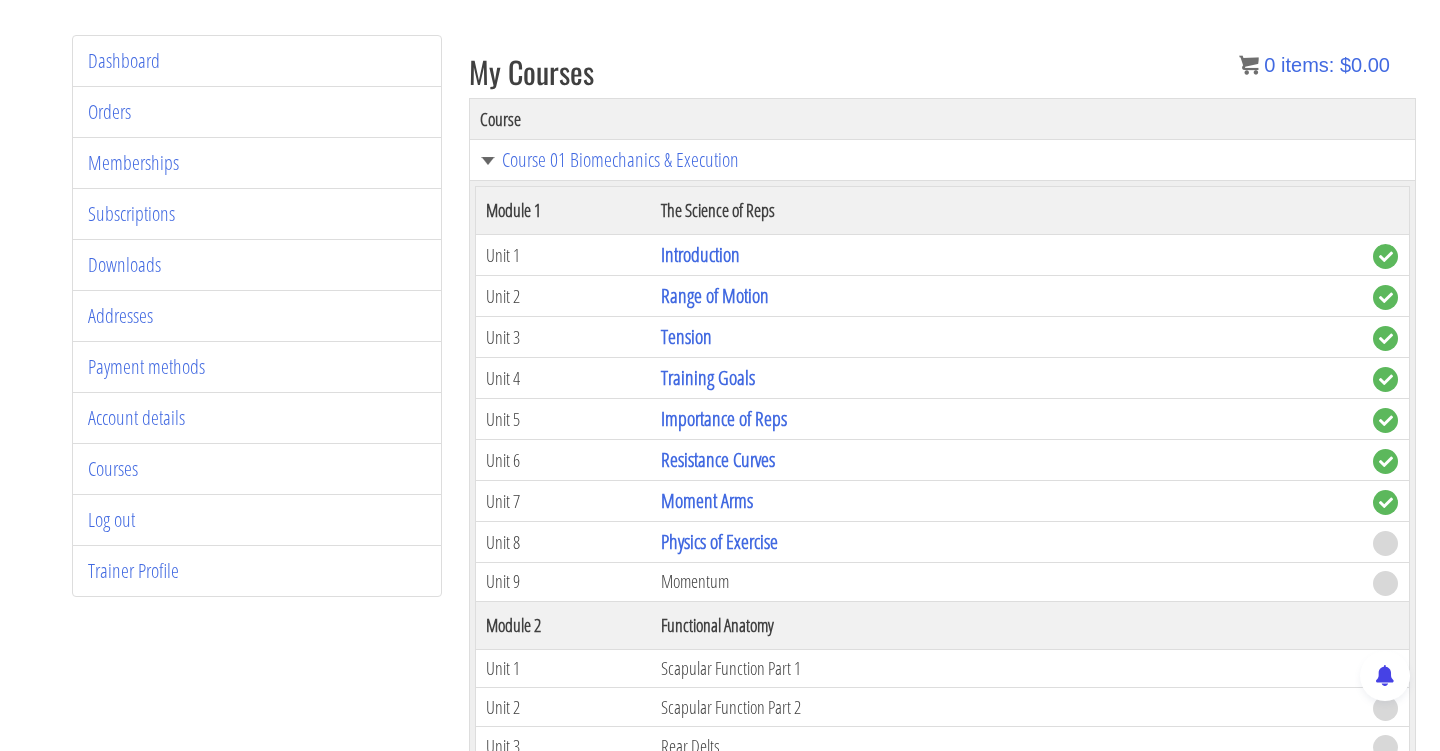 scroll, scrollTop: 266, scrollLeft: 0, axis: vertical 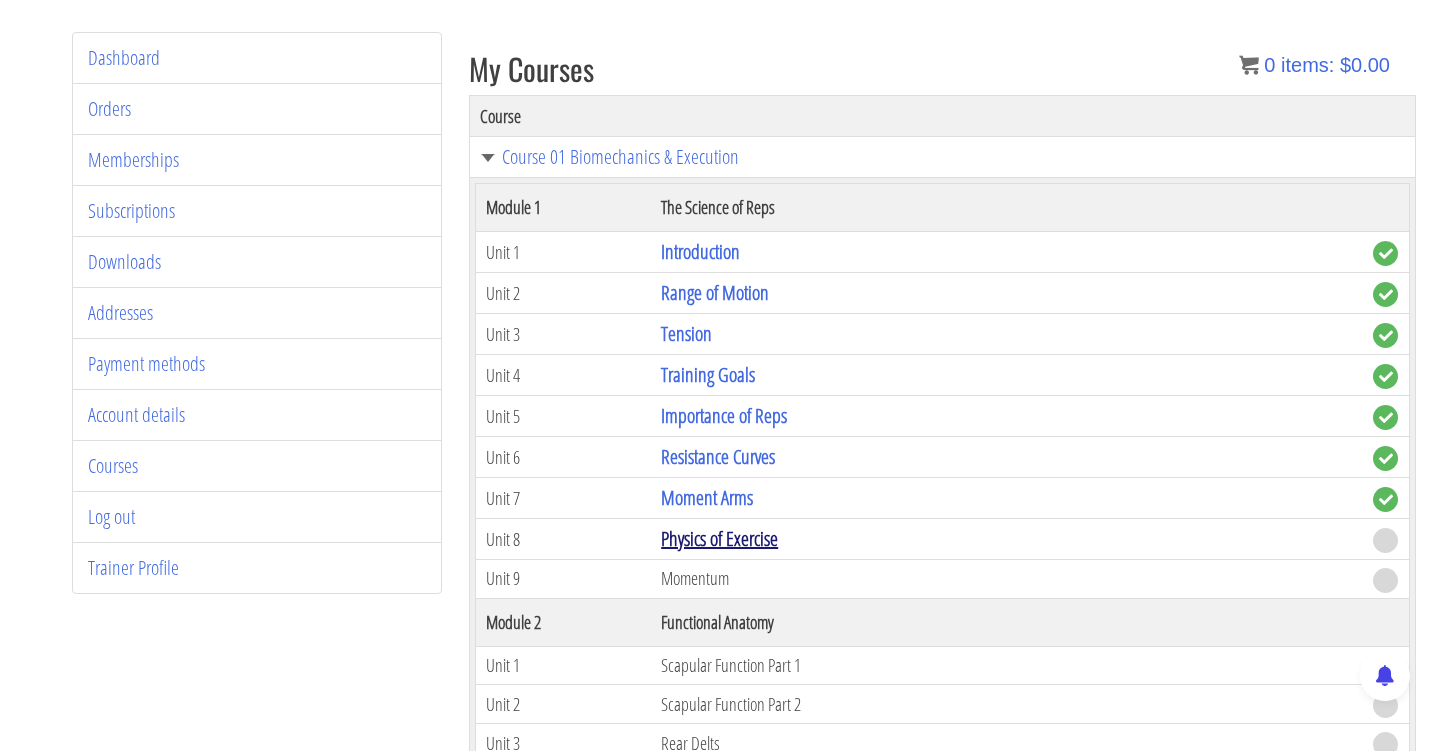 click on "Physics of Exercise" at bounding box center (719, 538) 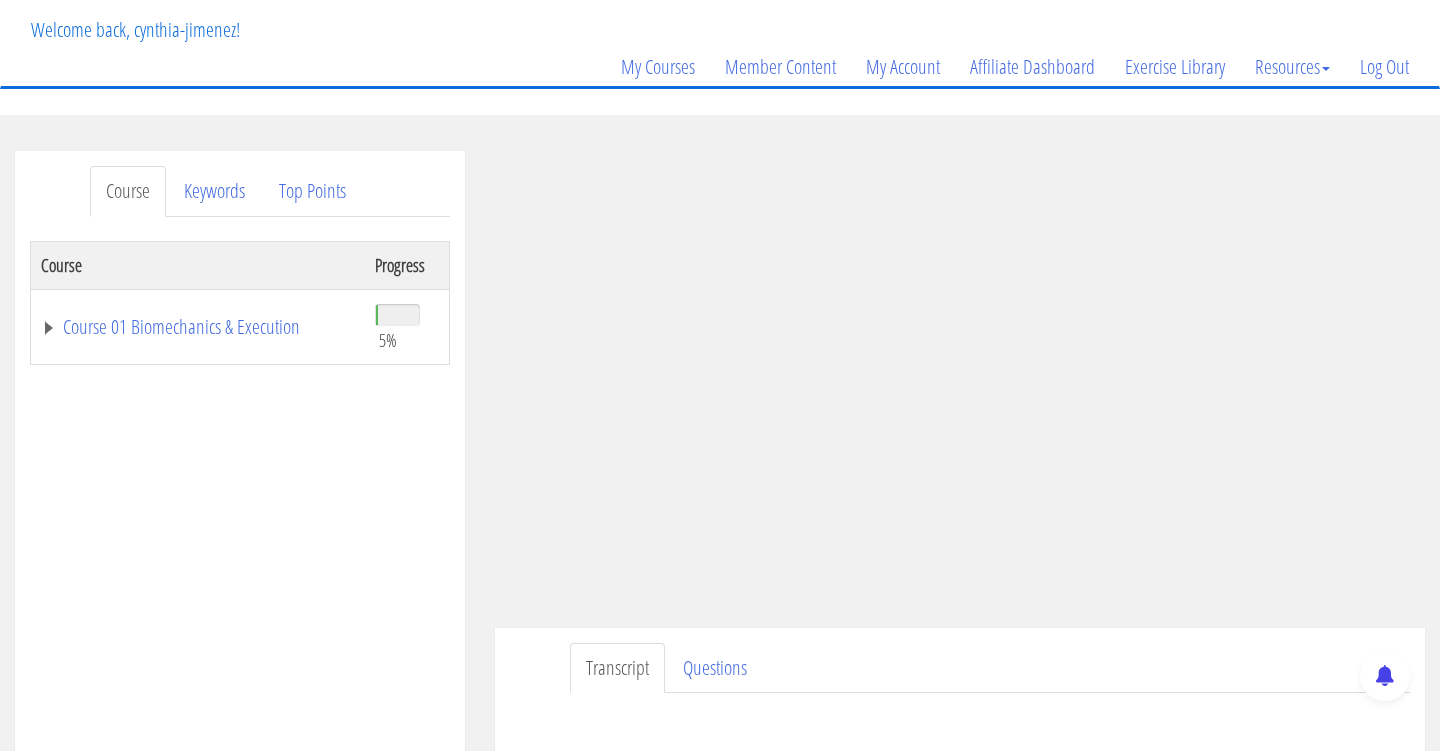 scroll, scrollTop: 375, scrollLeft: 0, axis: vertical 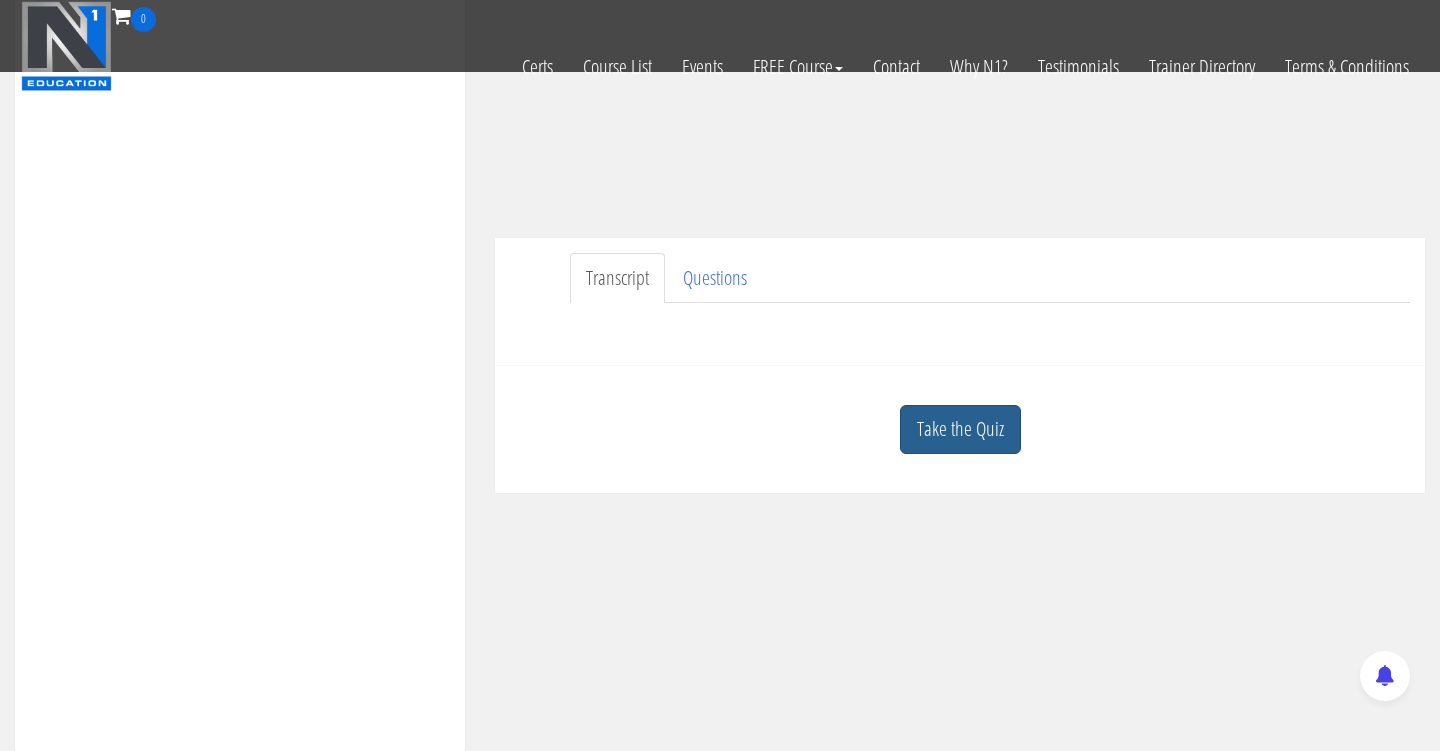 click on "Take the Quiz" at bounding box center [960, 429] 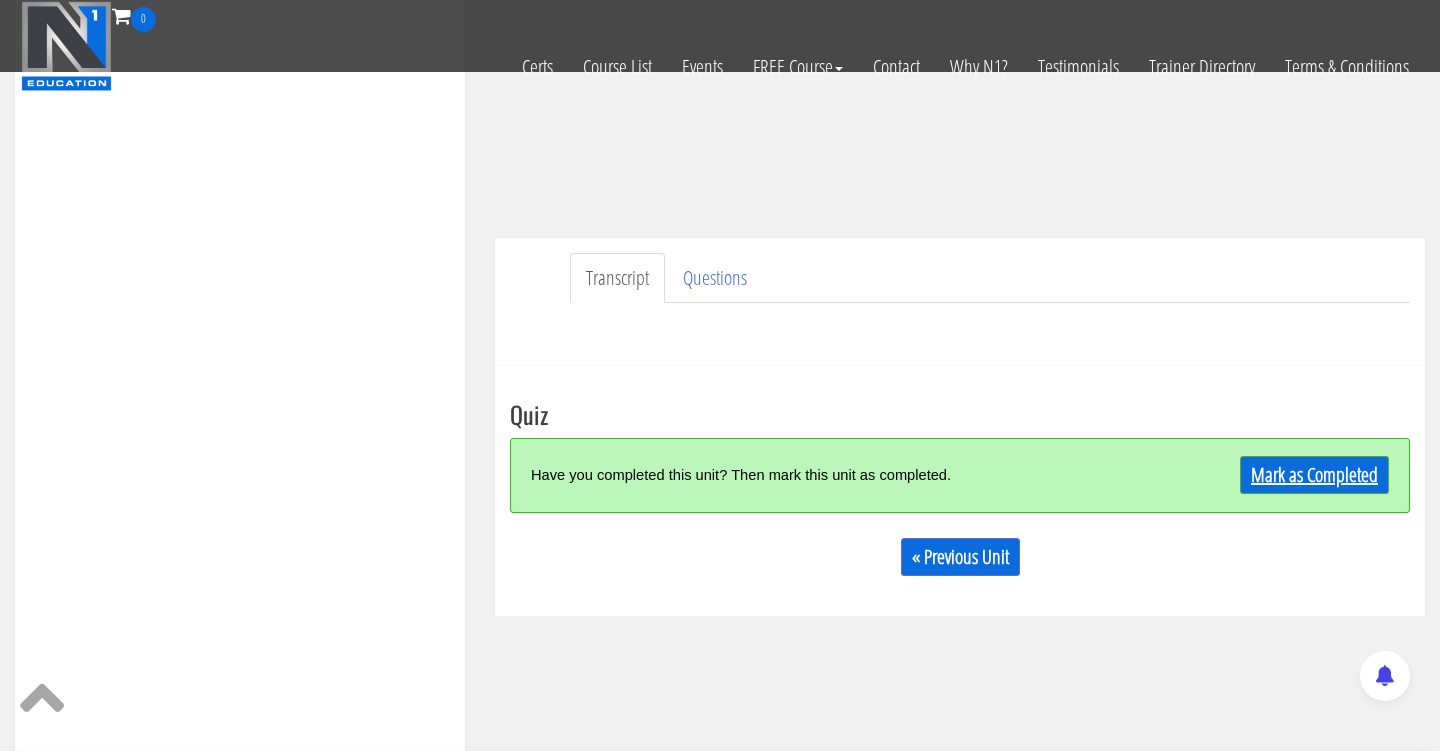 click on "Mark as Completed" at bounding box center [1314, 475] 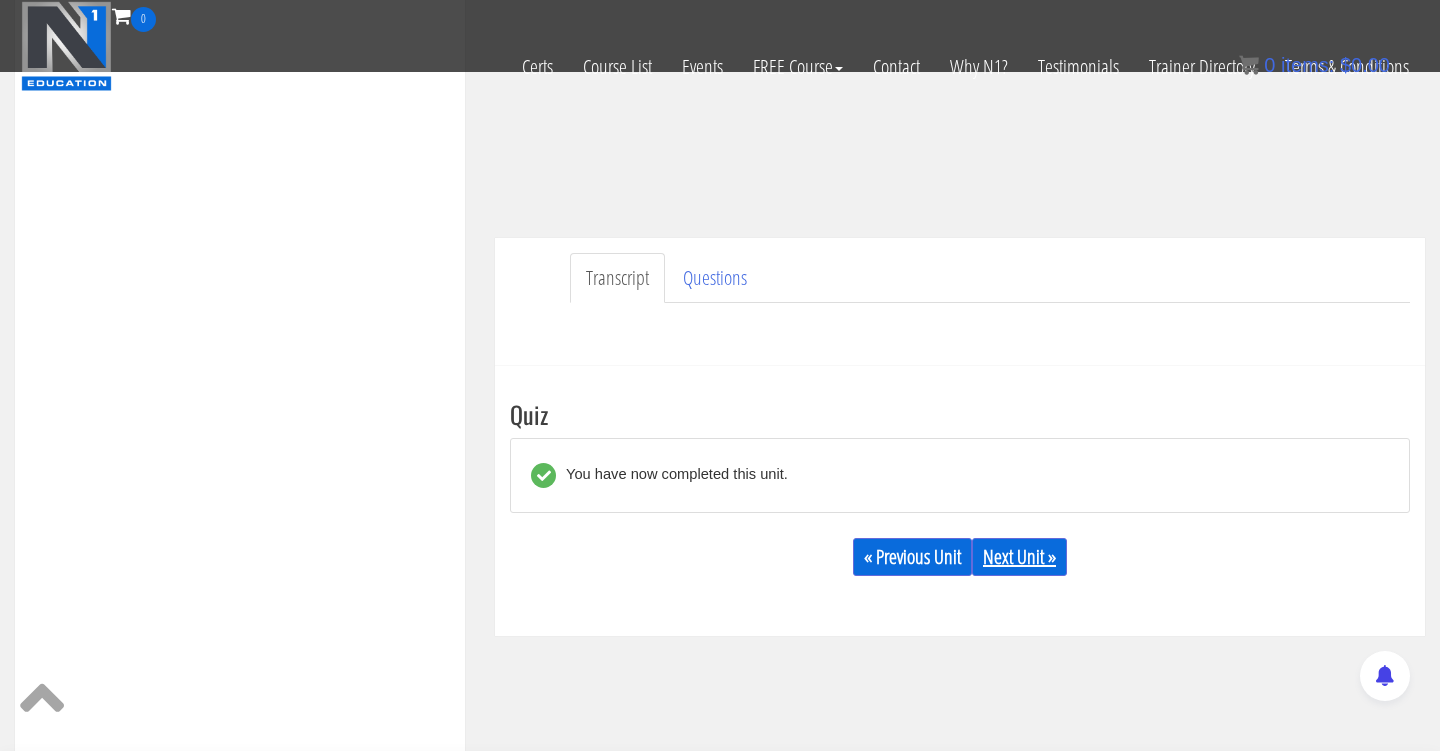 click on "Next Unit »" at bounding box center [1019, 557] 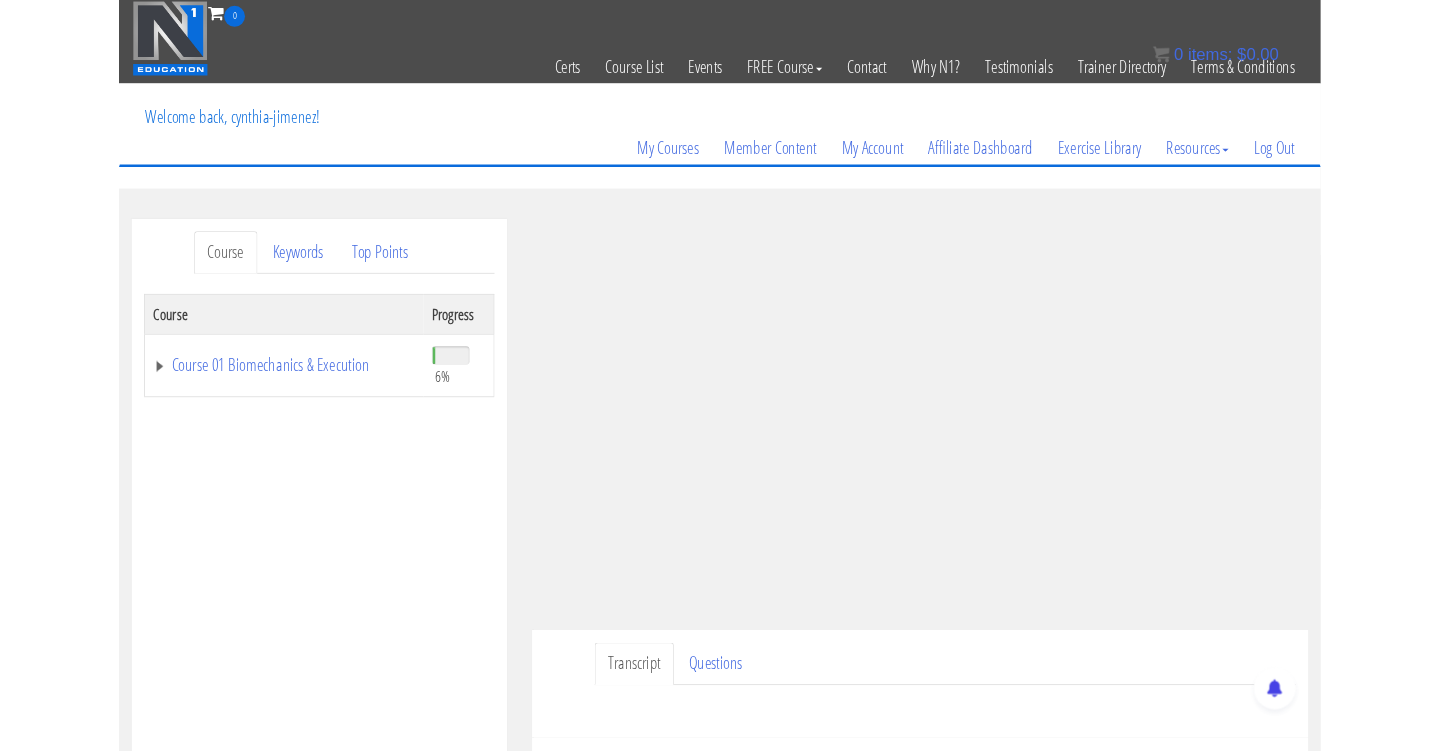 scroll, scrollTop: 132, scrollLeft: 0, axis: vertical 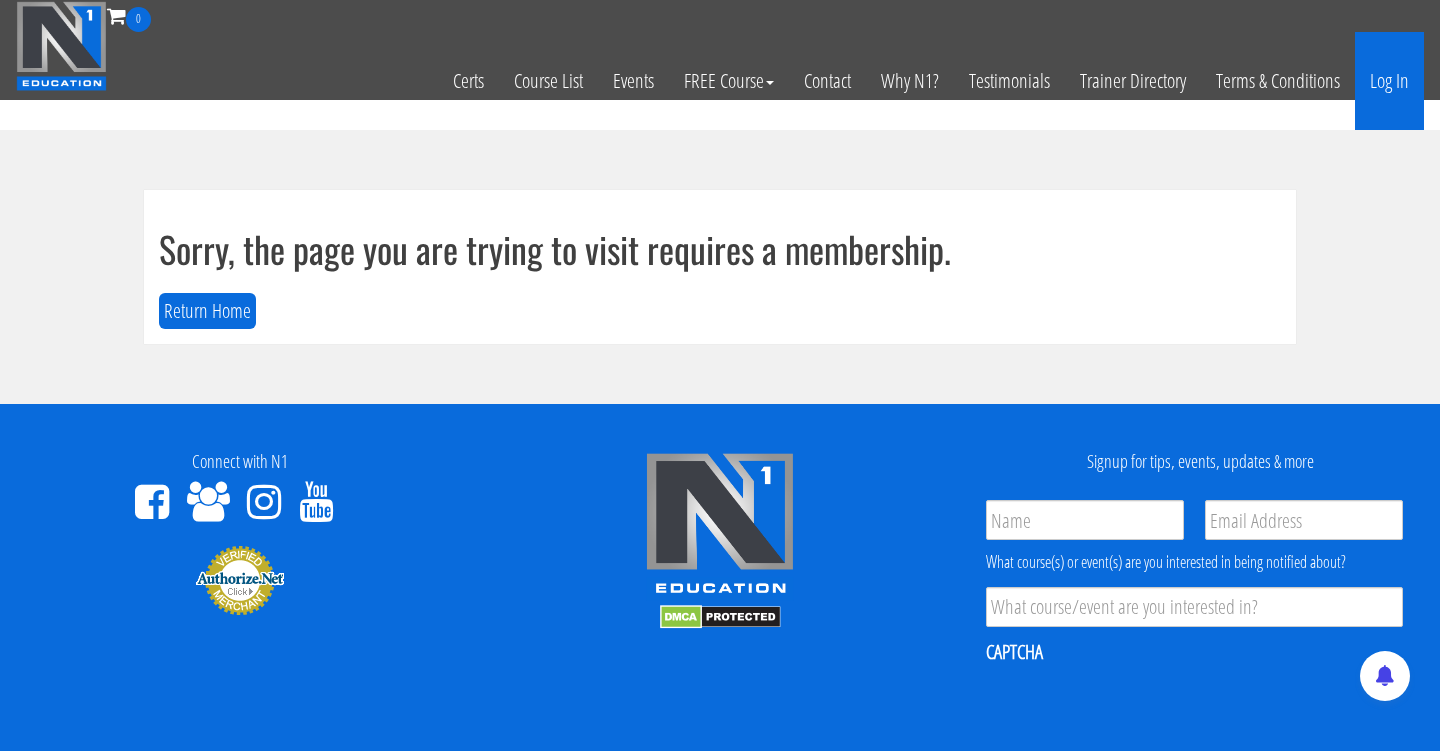 click on "Log In" at bounding box center (1389, 81) 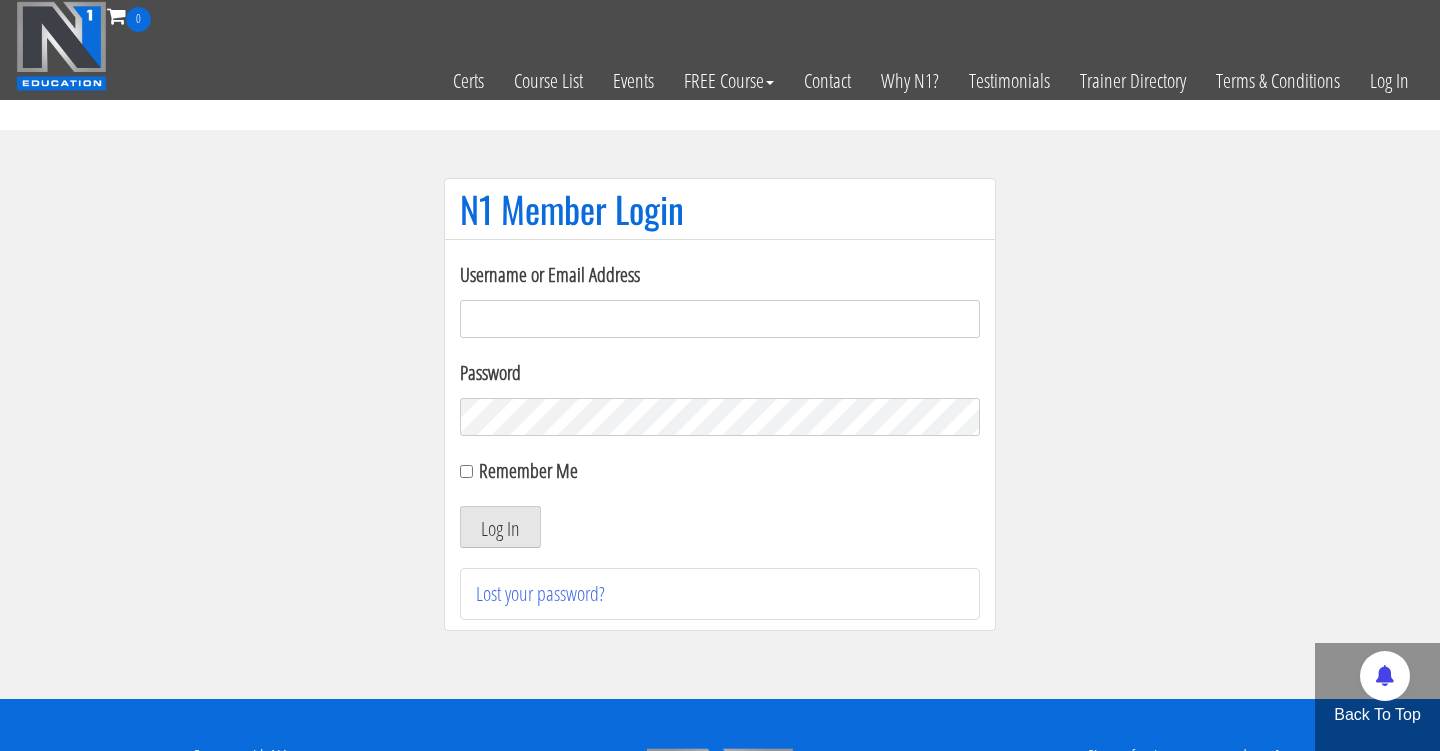 scroll, scrollTop: 0, scrollLeft: 0, axis: both 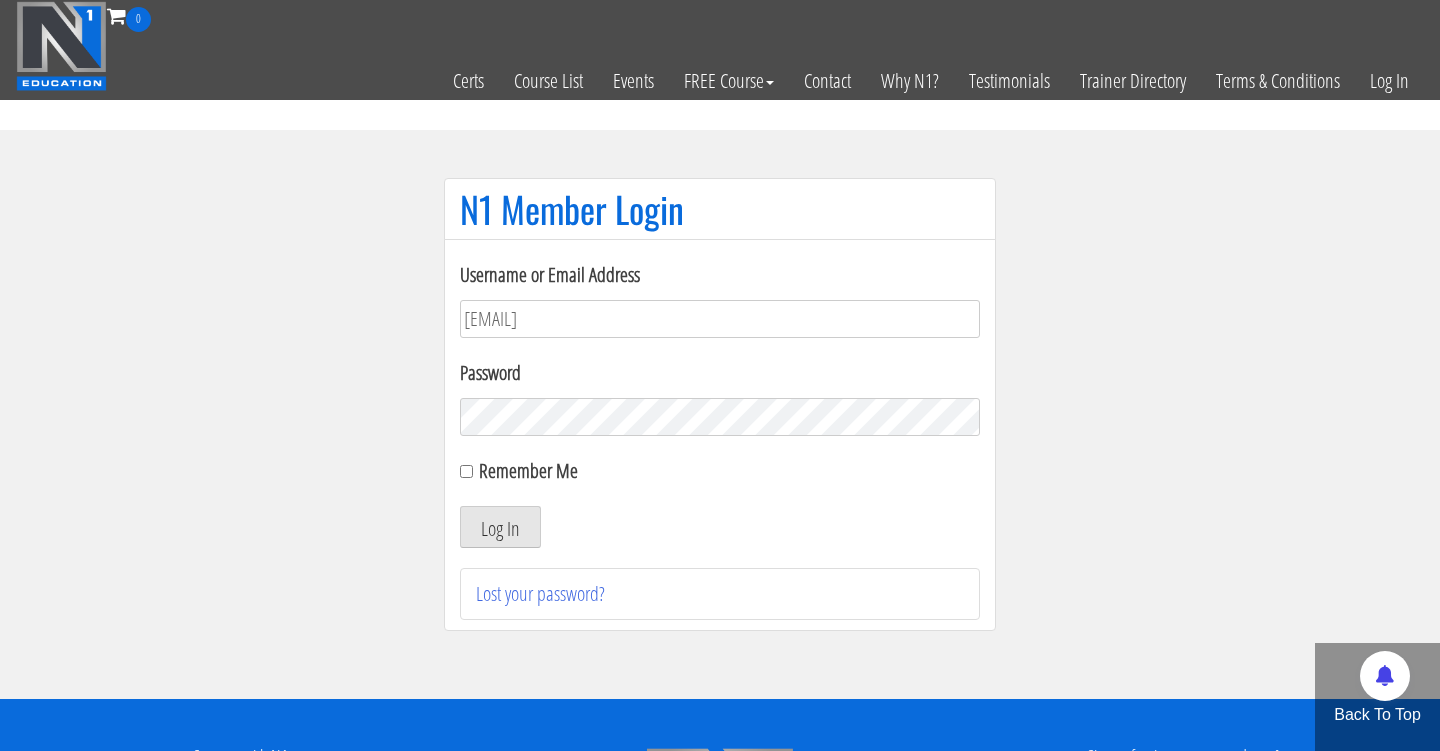 click on "Log In" at bounding box center [500, 527] 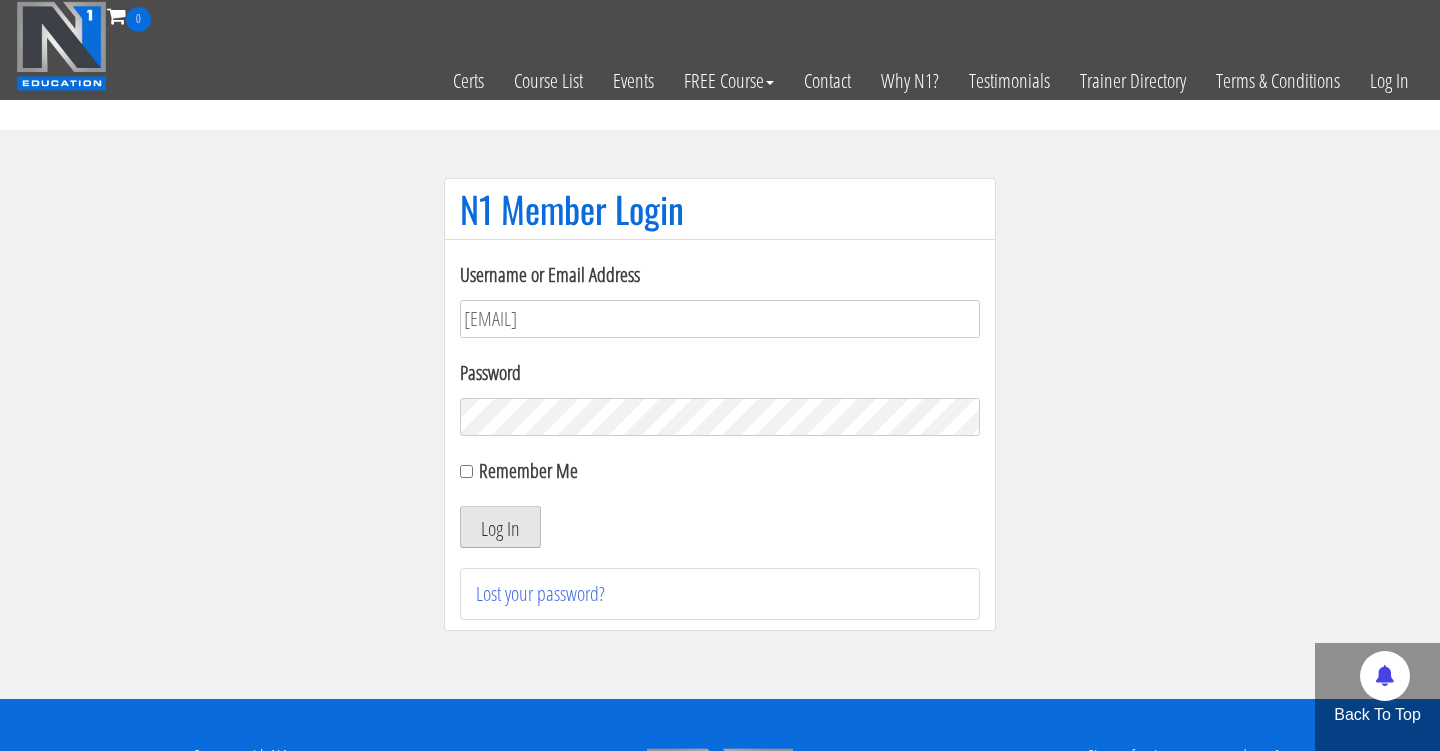 click on "Log In" at bounding box center [500, 527] 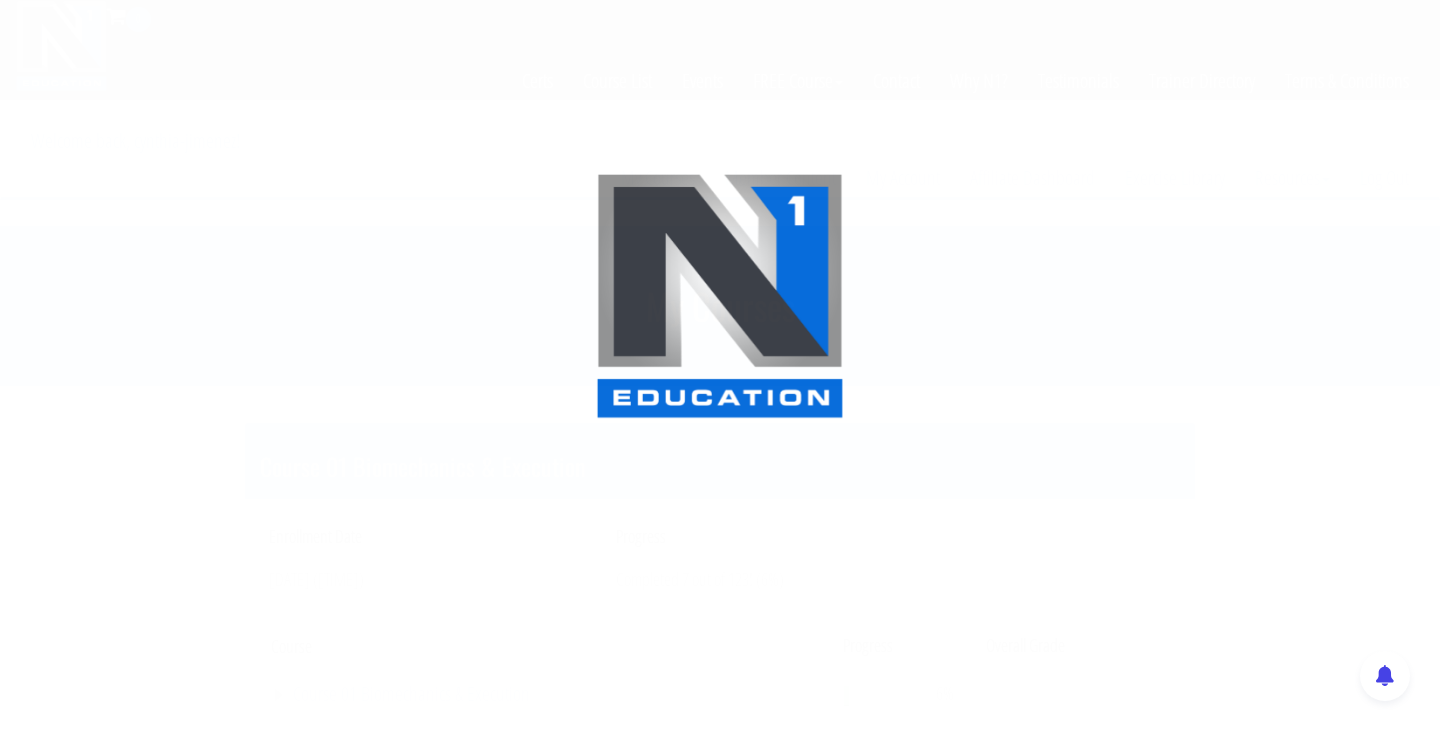 scroll, scrollTop: 0, scrollLeft: 0, axis: both 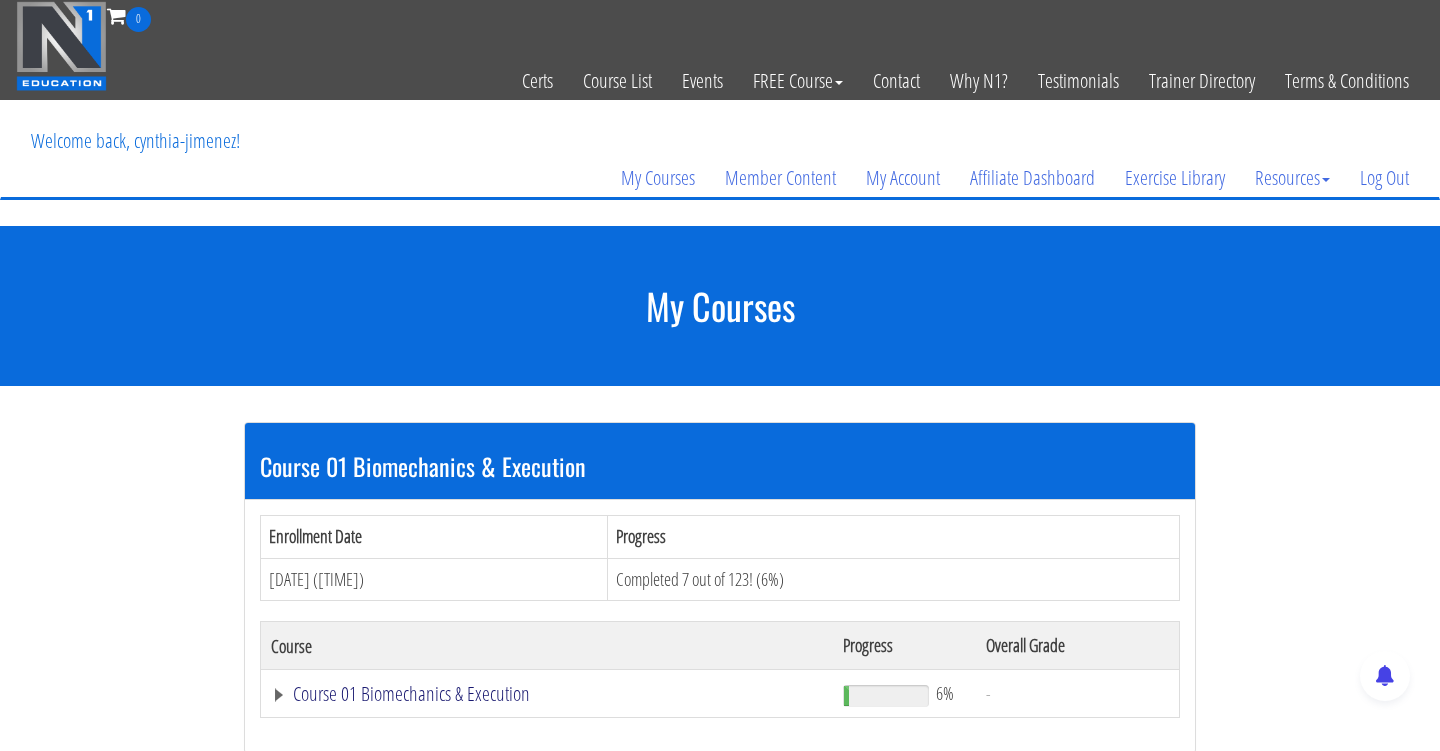 click on "Course 01 Biomechanics & Execution" at bounding box center (547, 694) 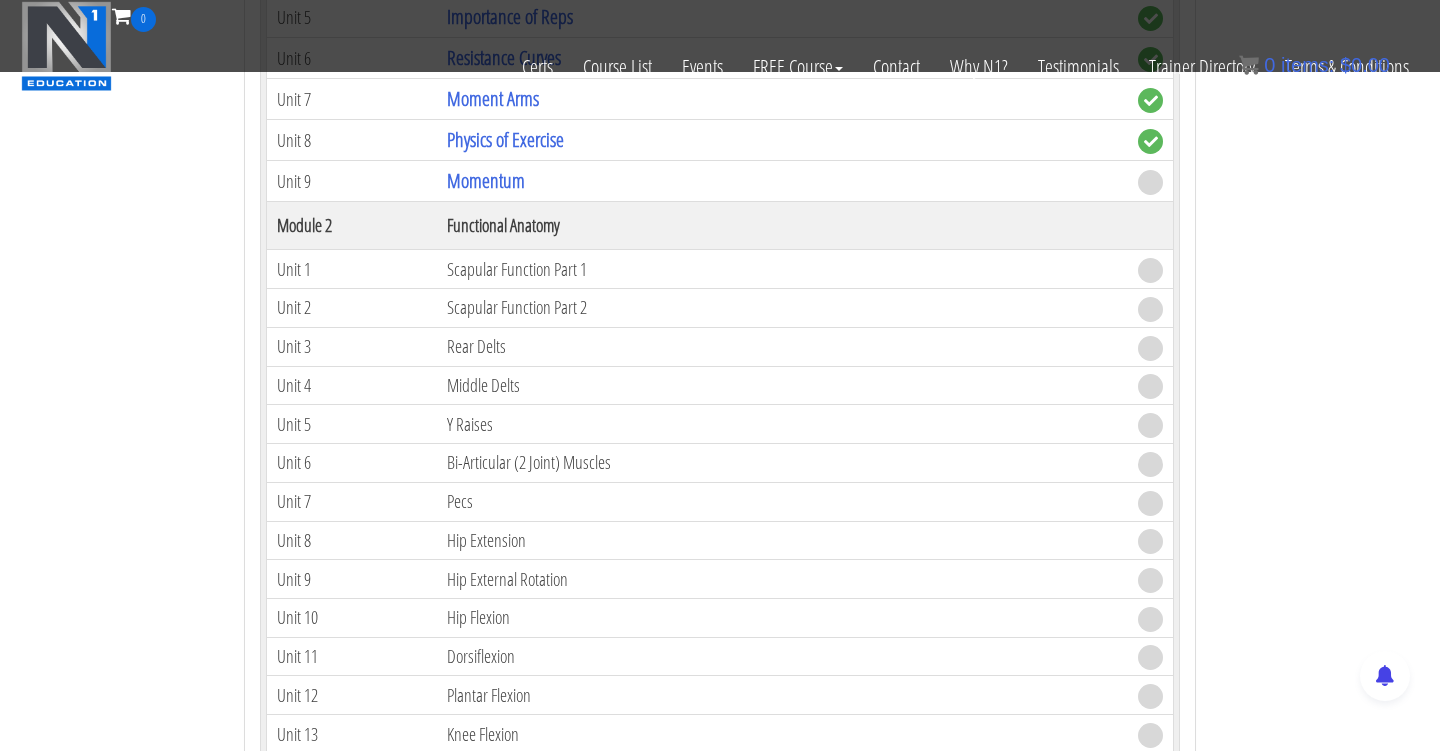 scroll, scrollTop: 809, scrollLeft: 0, axis: vertical 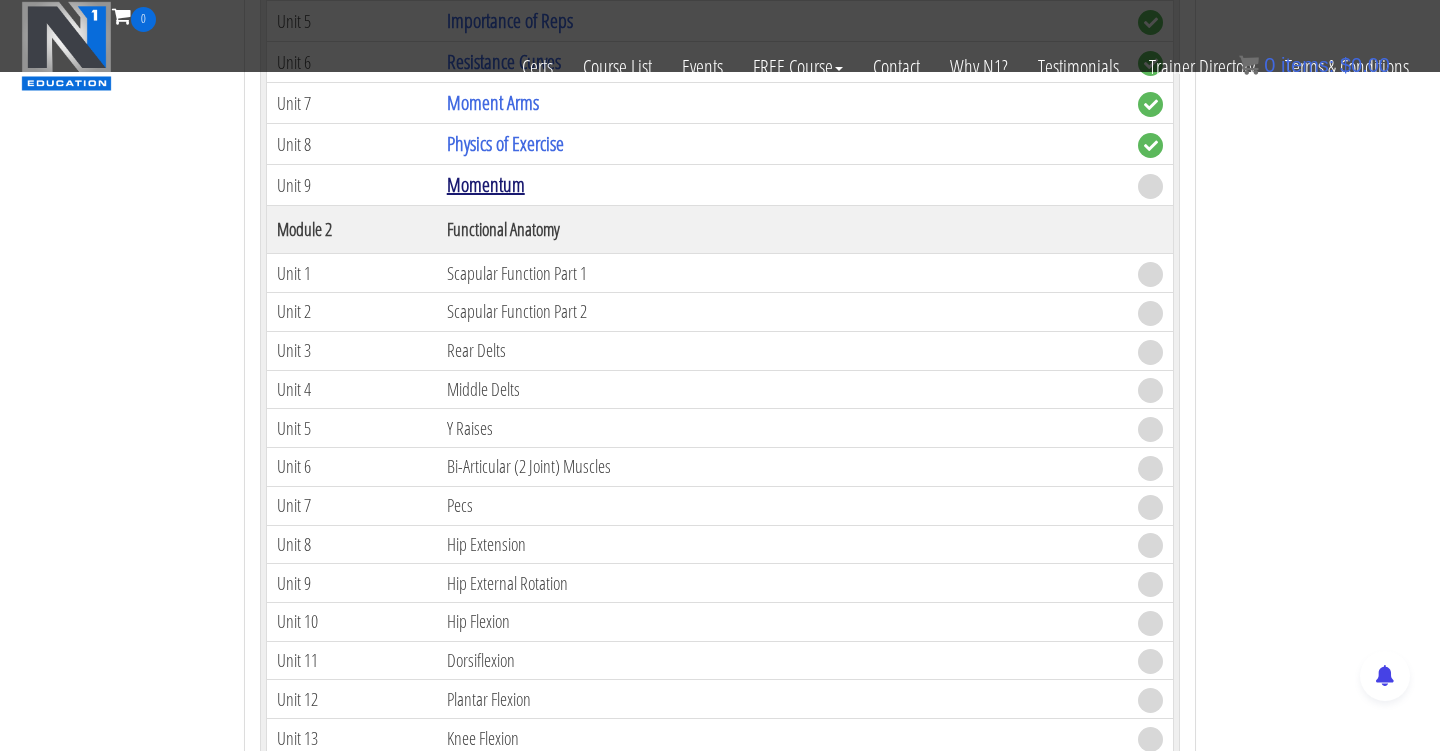 click on "Momentum" at bounding box center (486, 184) 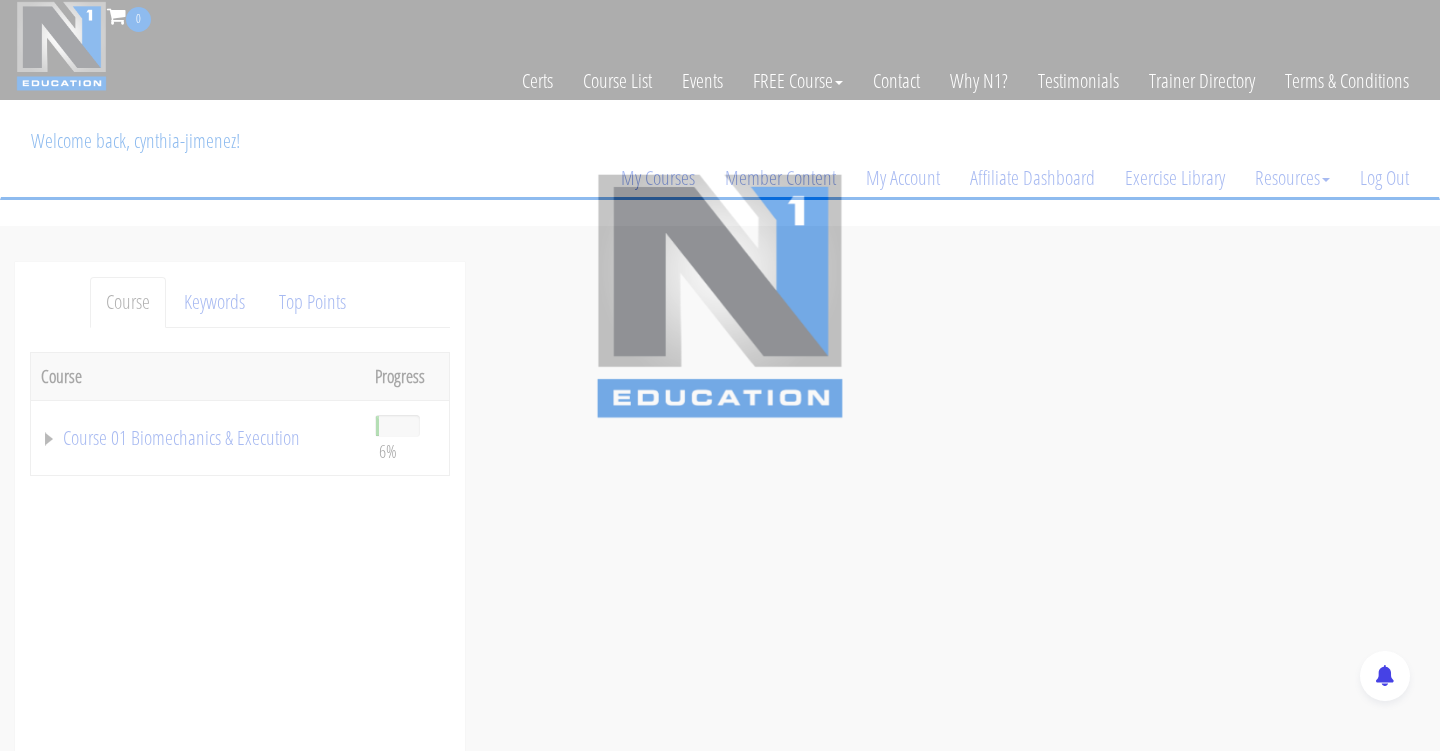 scroll, scrollTop: 0, scrollLeft: 0, axis: both 